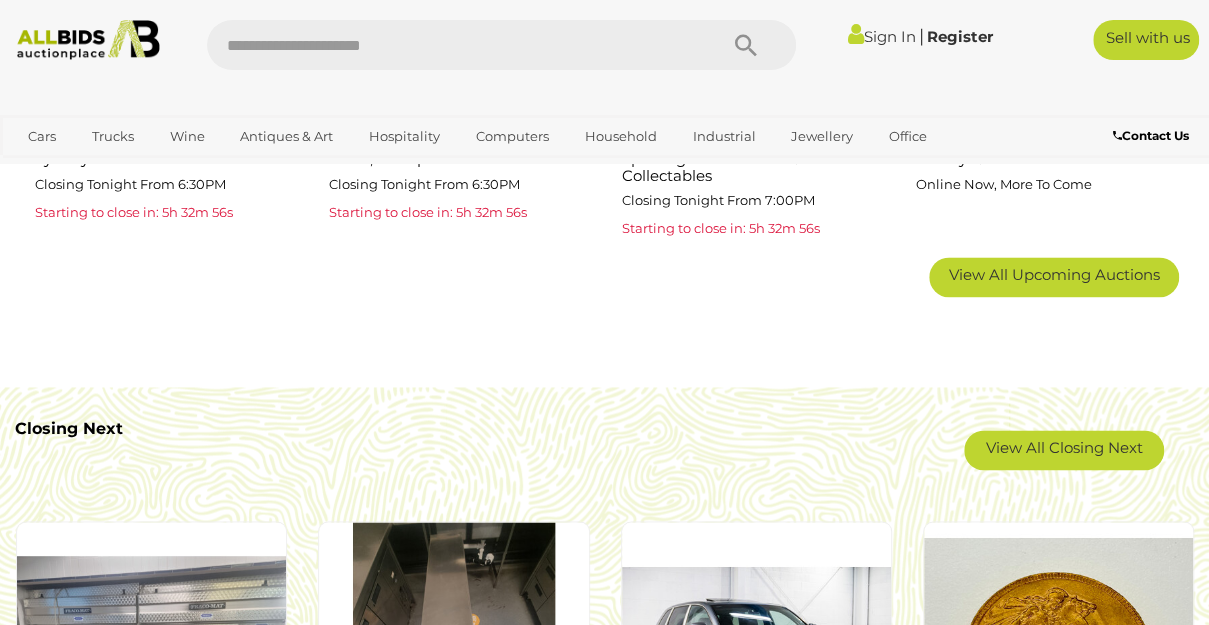 scroll, scrollTop: 1333, scrollLeft: 0, axis: vertical 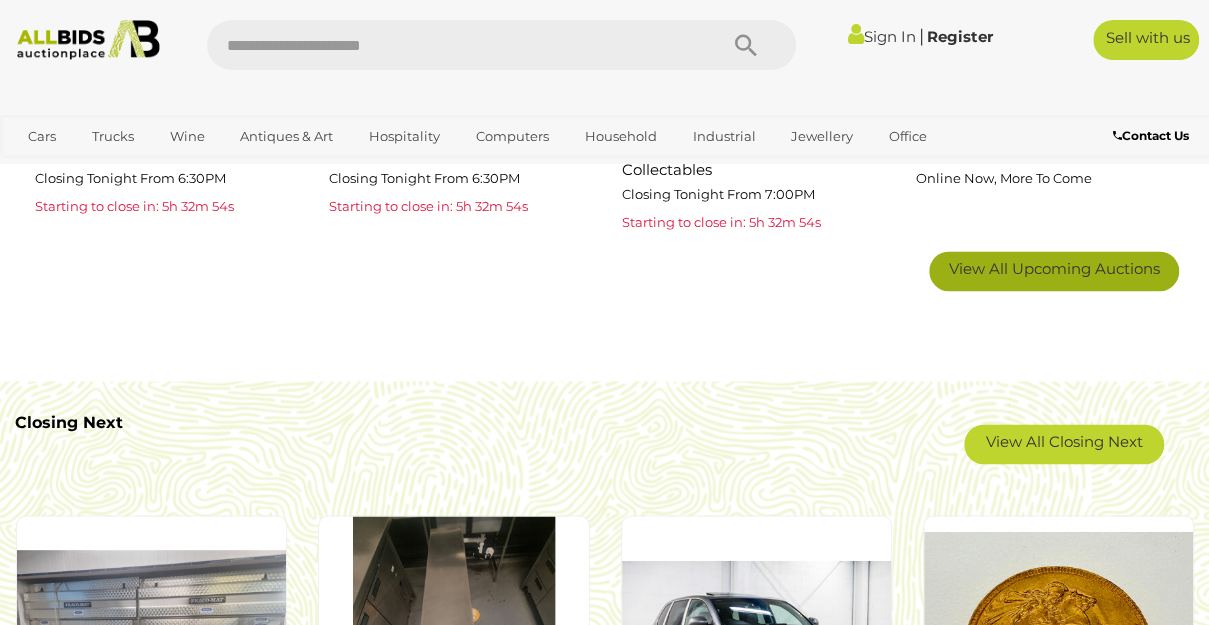 click on "View All Upcoming Auctions" at bounding box center [1054, 268] 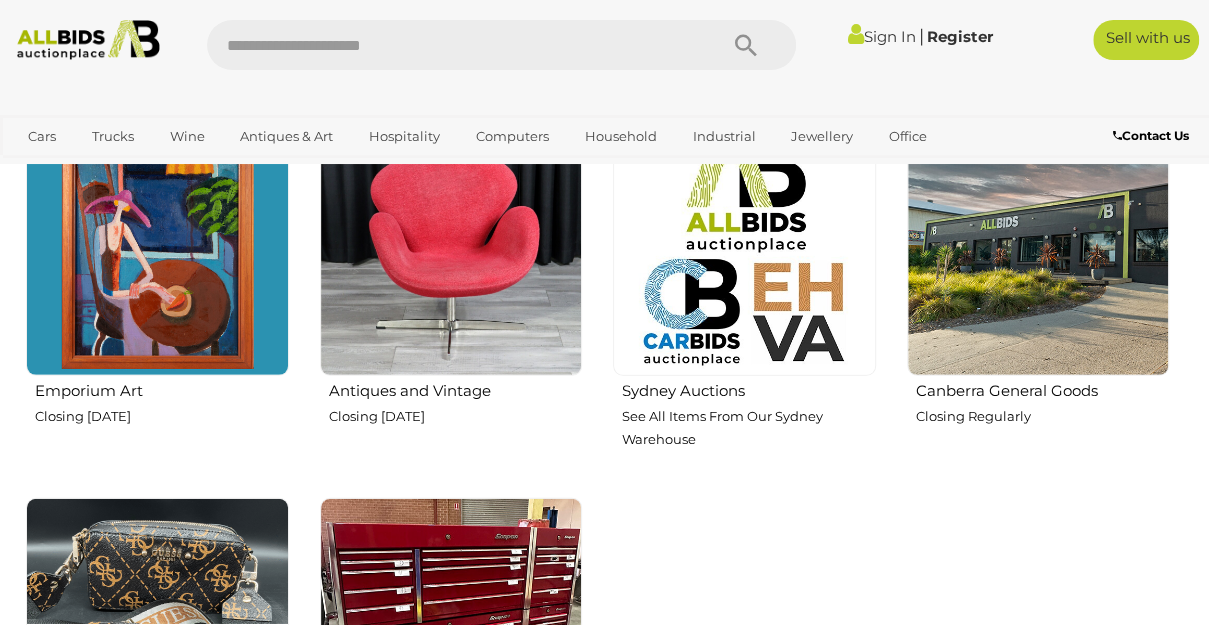 scroll, scrollTop: 2600, scrollLeft: 0, axis: vertical 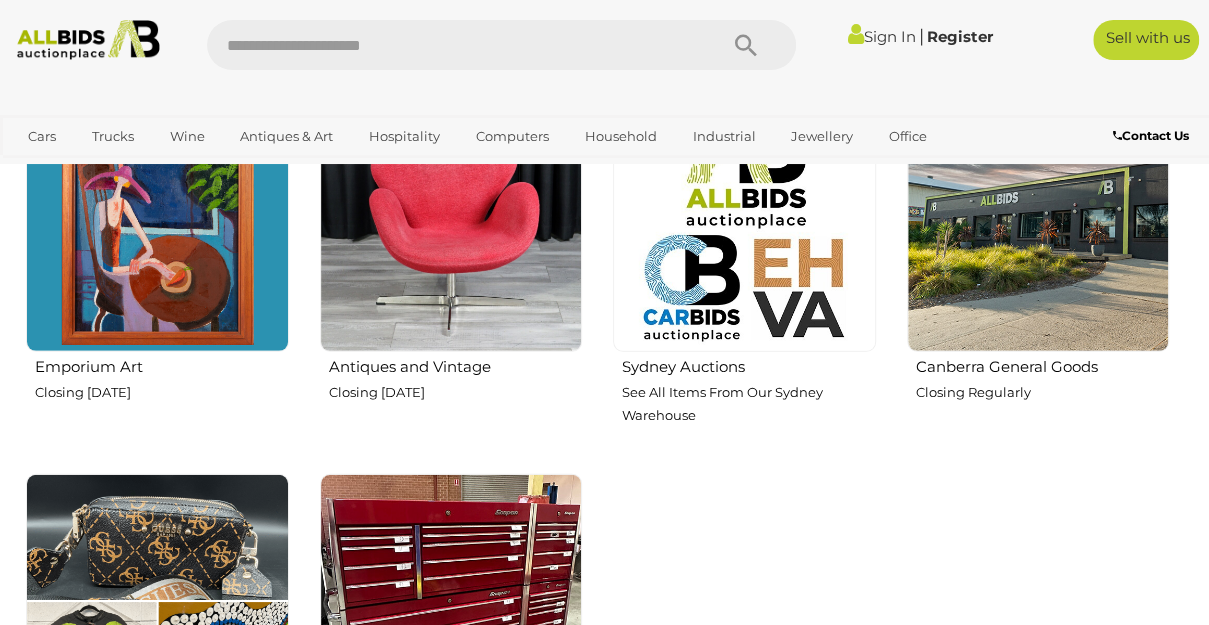 click at bounding box center (451, 221) 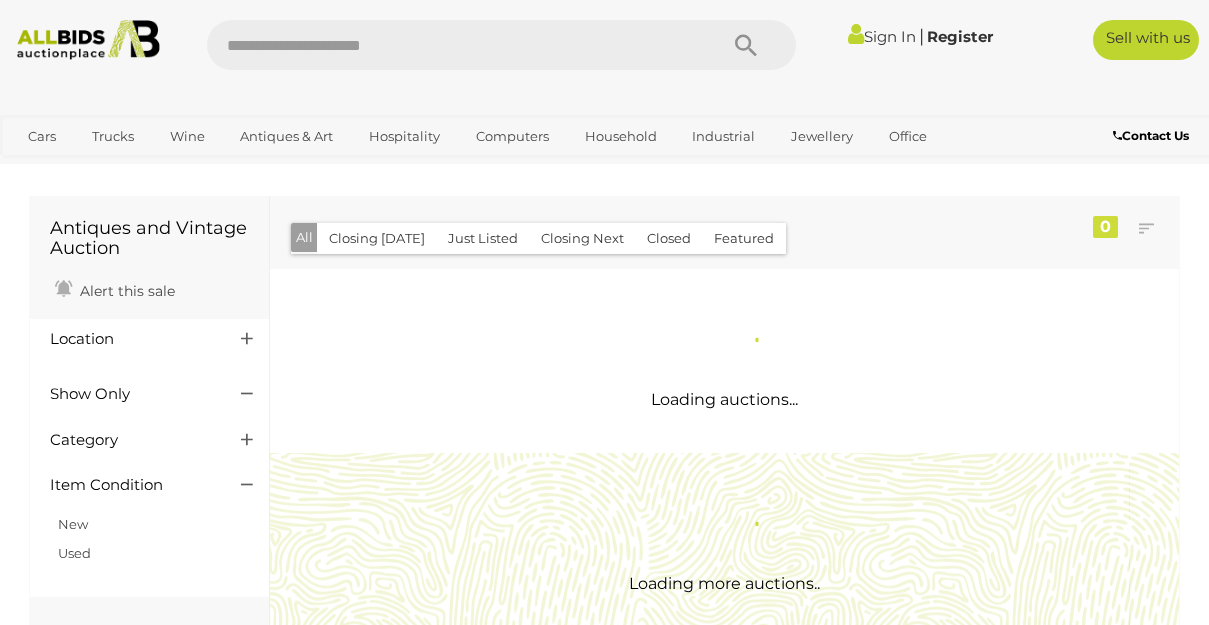 scroll, scrollTop: 0, scrollLeft: 0, axis: both 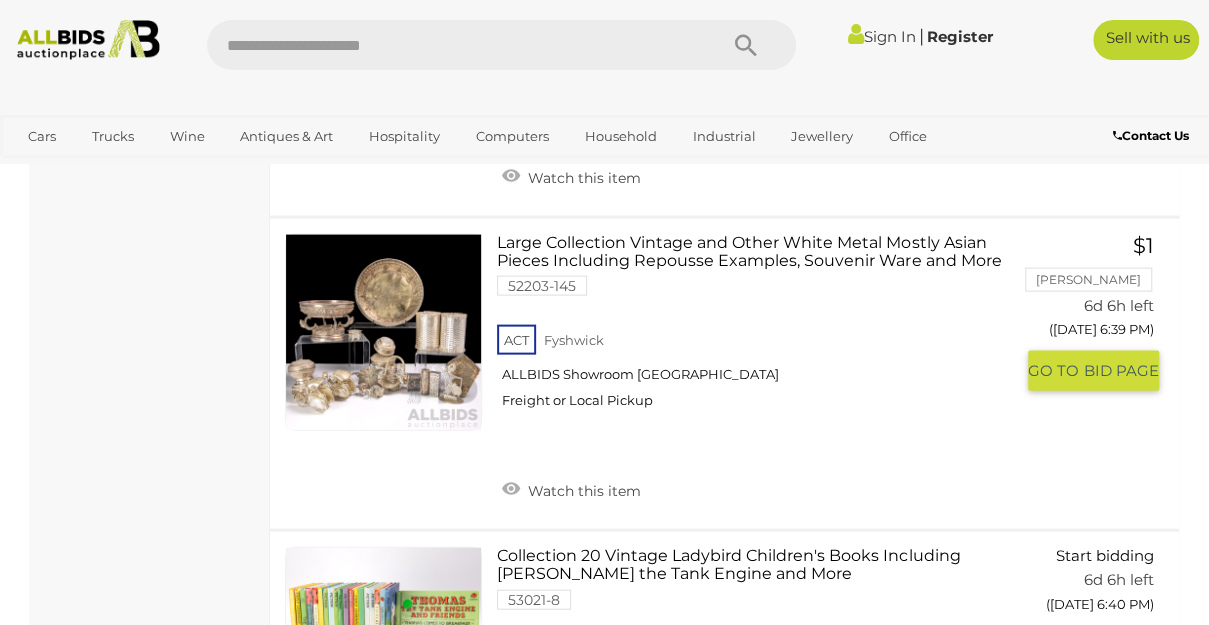 click on "Large Collection Vintage and Other White Metal Mostly Asian Pieces Including Repousse Examples, Souvenir Ware and More
52203-145
ACT
Fyshwick" at bounding box center [762, 329] 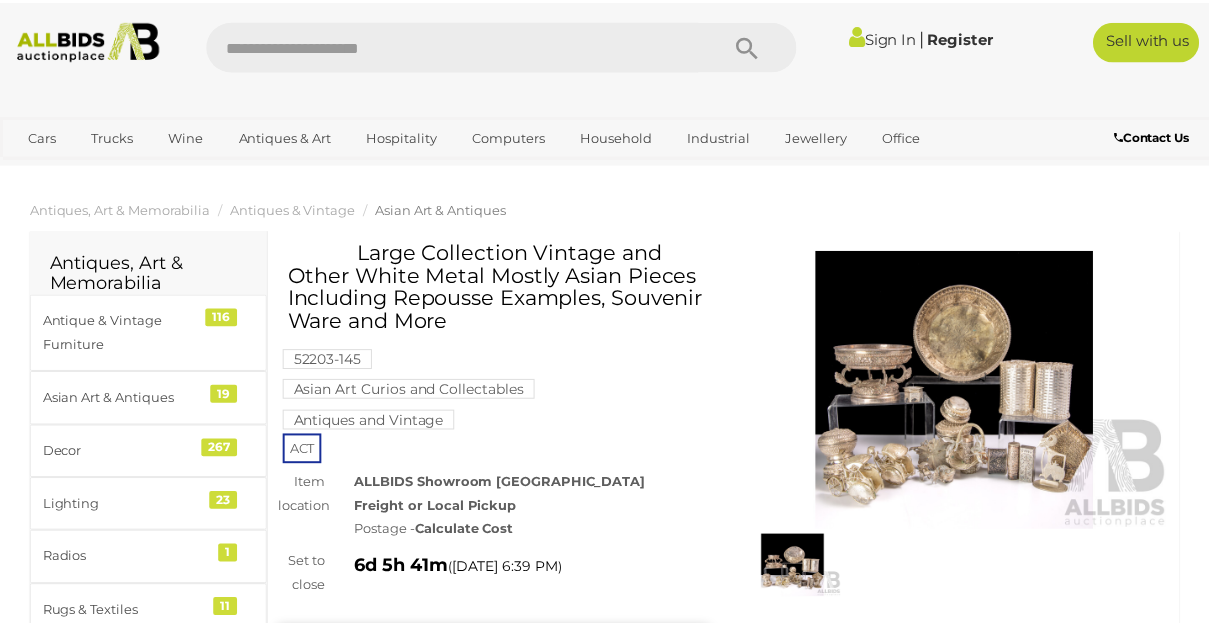 scroll, scrollTop: 0, scrollLeft: 0, axis: both 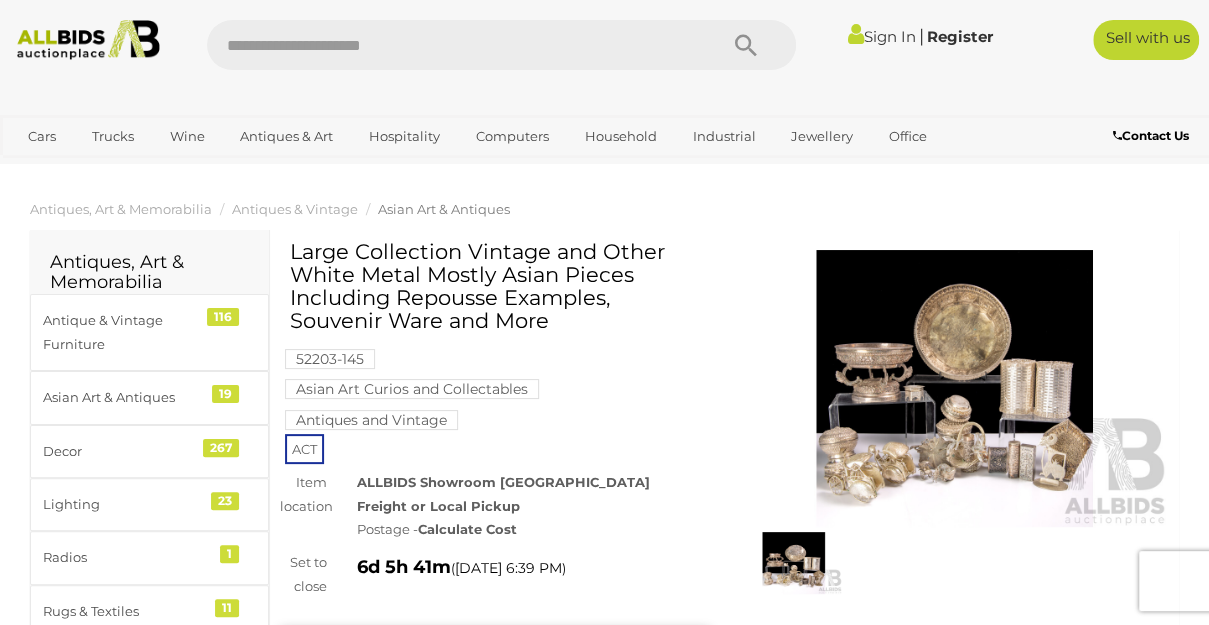 click at bounding box center (955, 388) 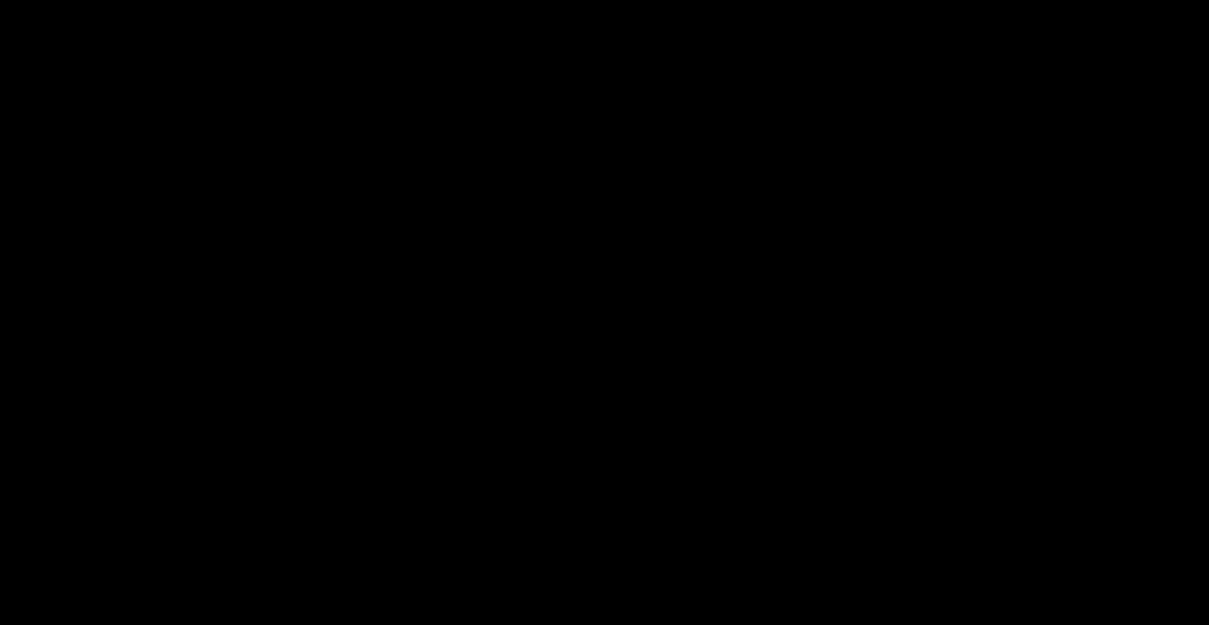 click at bounding box center [604, 257] 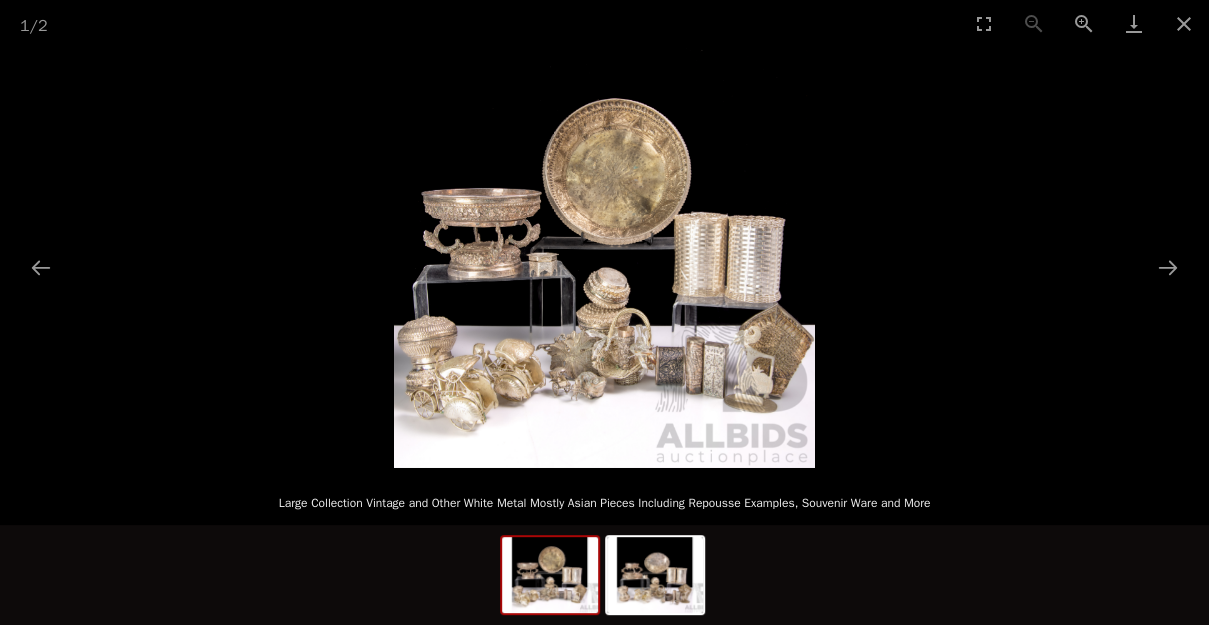 click at bounding box center (604, 257) 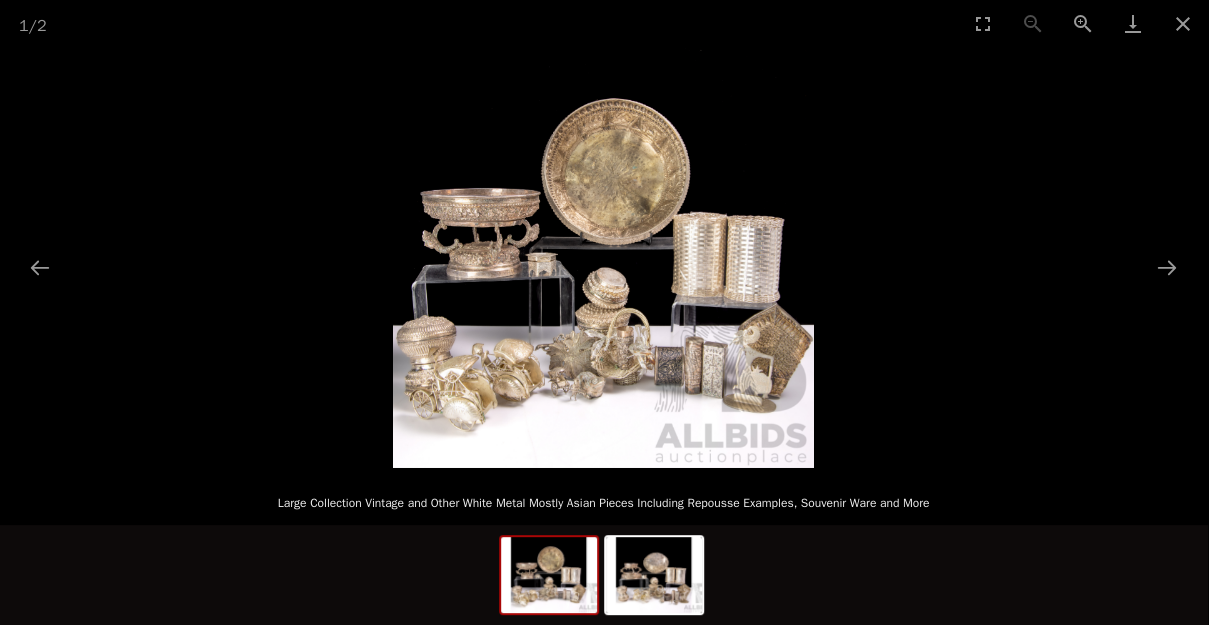 click at bounding box center [603, 257] 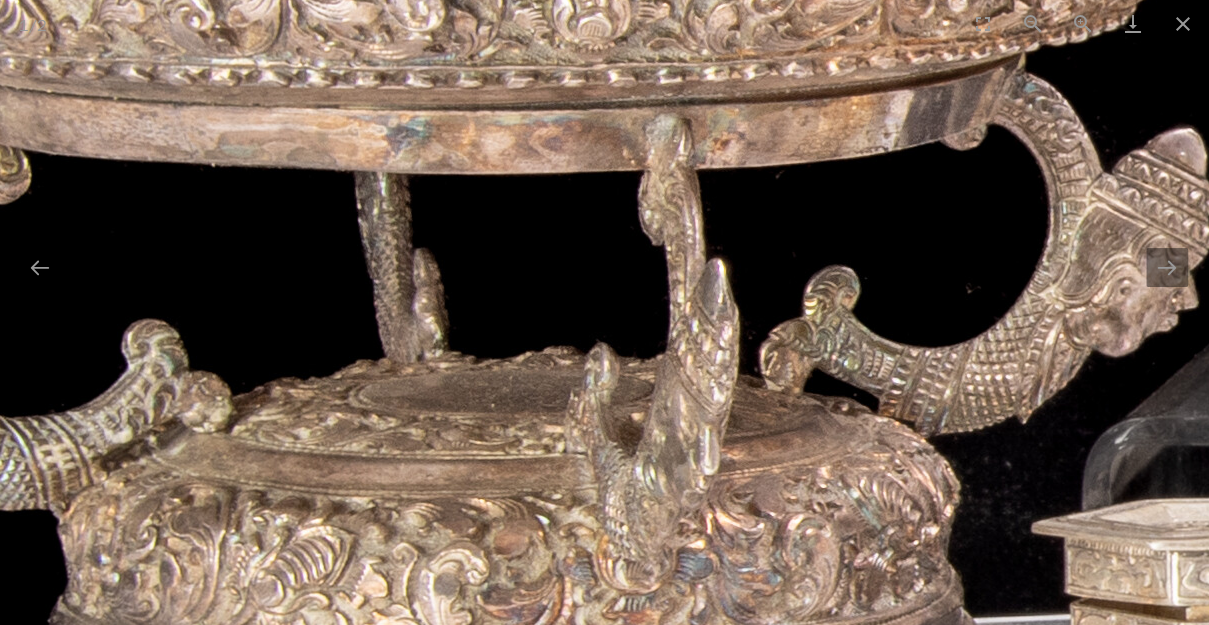scroll, scrollTop: 0, scrollLeft: 2, axis: horizontal 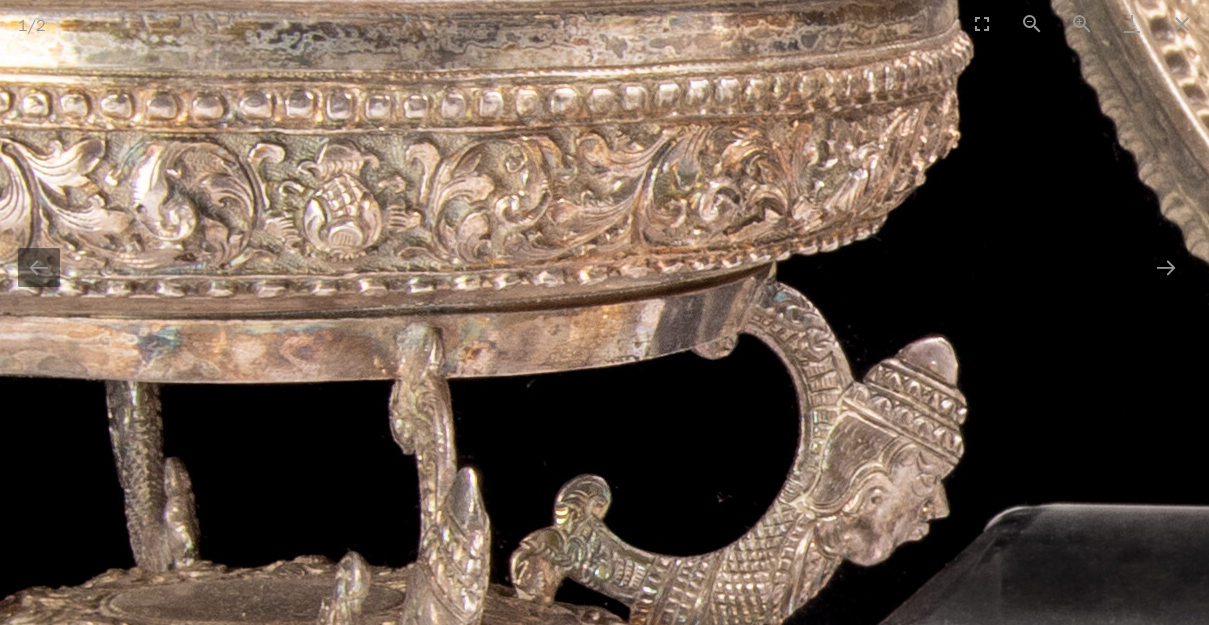 drag, startPoint x: 803, startPoint y: 310, endPoint x: 555, endPoint y: 519, distance: 324.32236 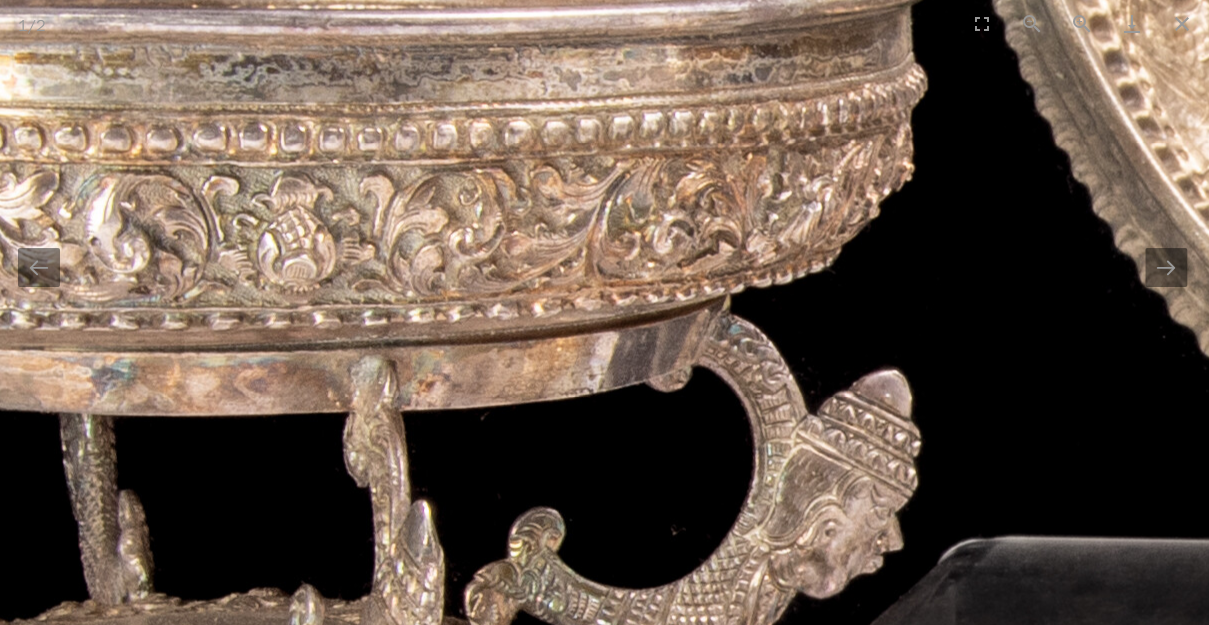 scroll, scrollTop: 0, scrollLeft: 2, axis: horizontal 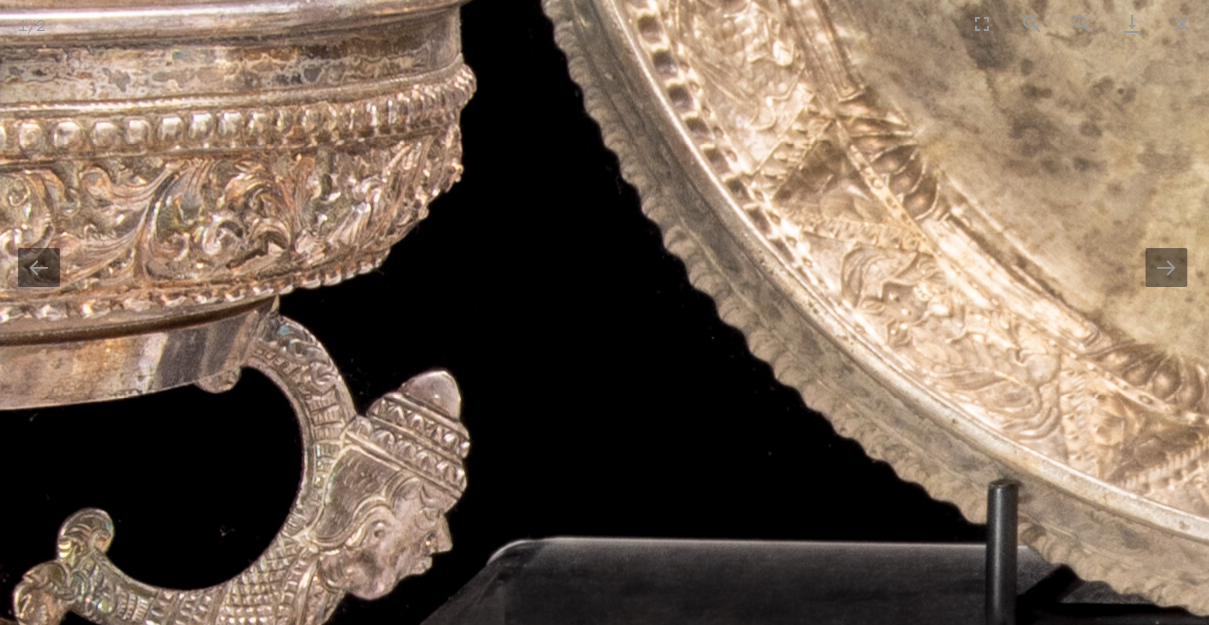 drag, startPoint x: 643, startPoint y: 376, endPoint x: 189, endPoint y: 380, distance: 454.0176 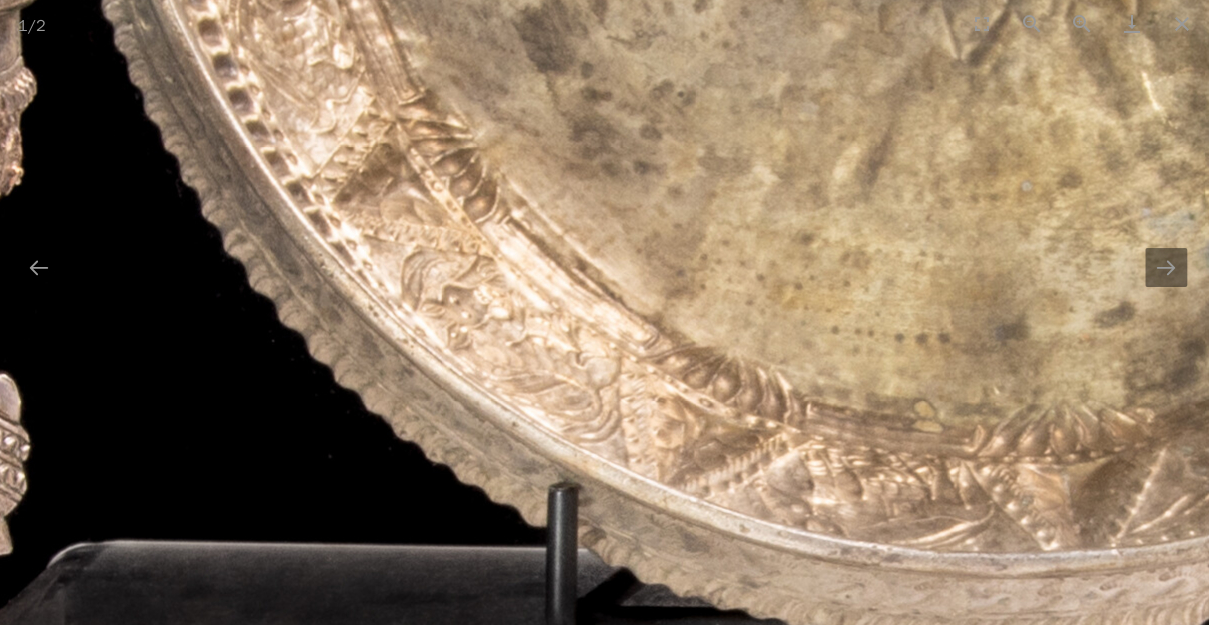 scroll, scrollTop: 0, scrollLeft: 3, axis: horizontal 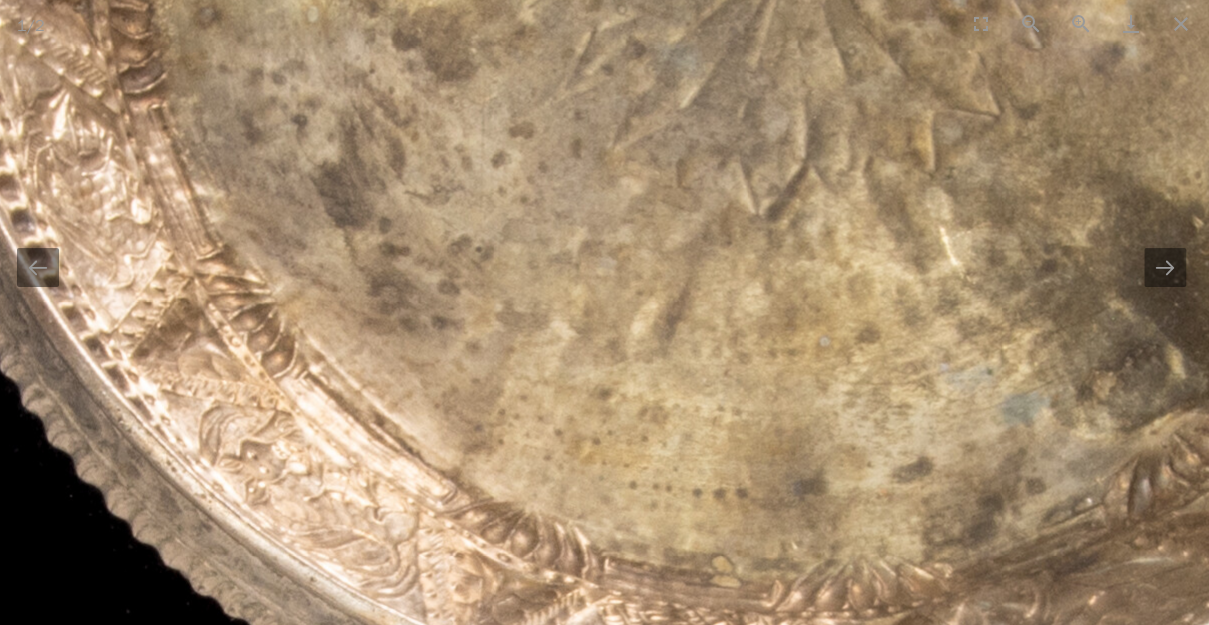 drag, startPoint x: 587, startPoint y: 375, endPoint x: 374, endPoint y: 538, distance: 268.21262 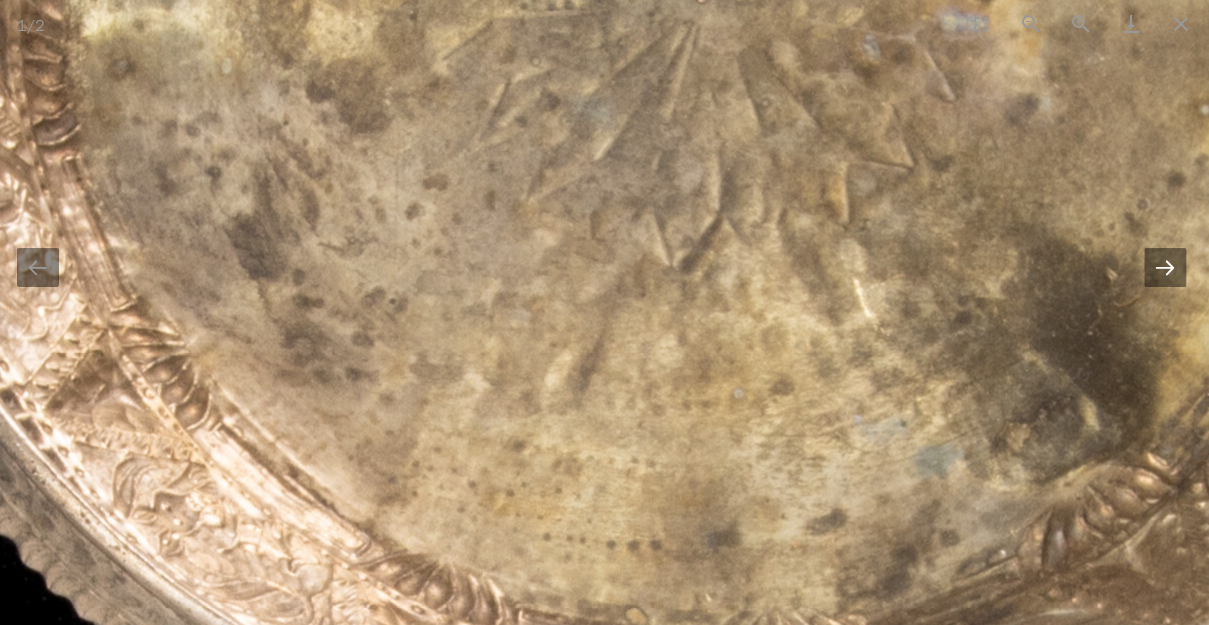 click at bounding box center (1165, 267) 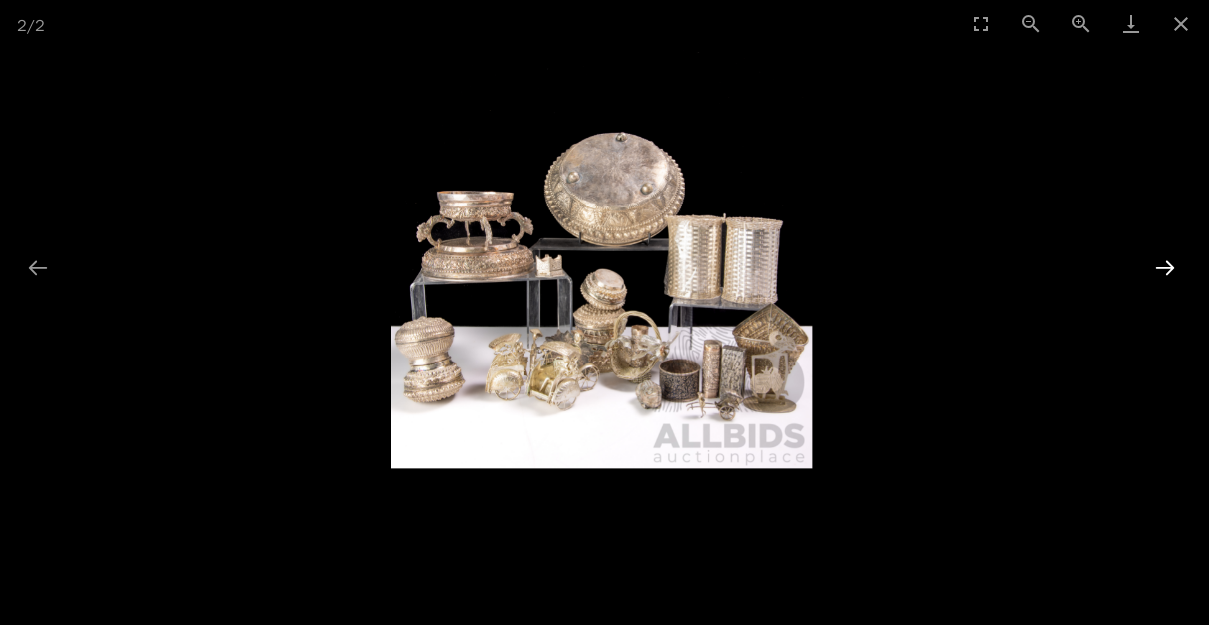 scroll, scrollTop: 0, scrollLeft: 0, axis: both 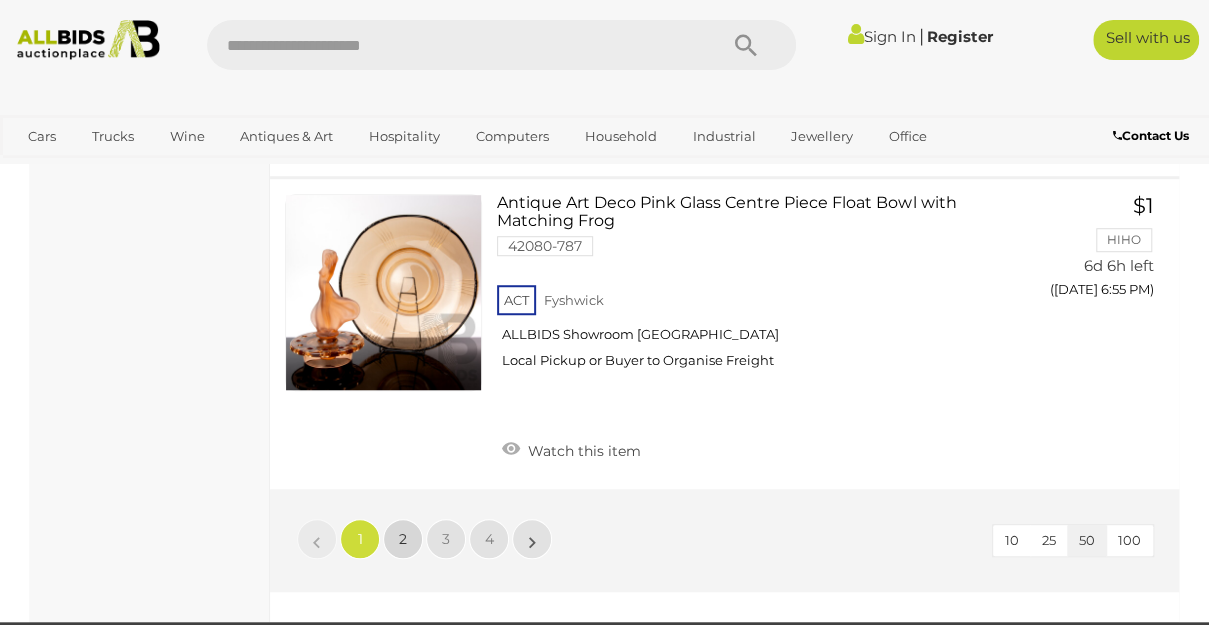 click on "2" at bounding box center [403, 539] 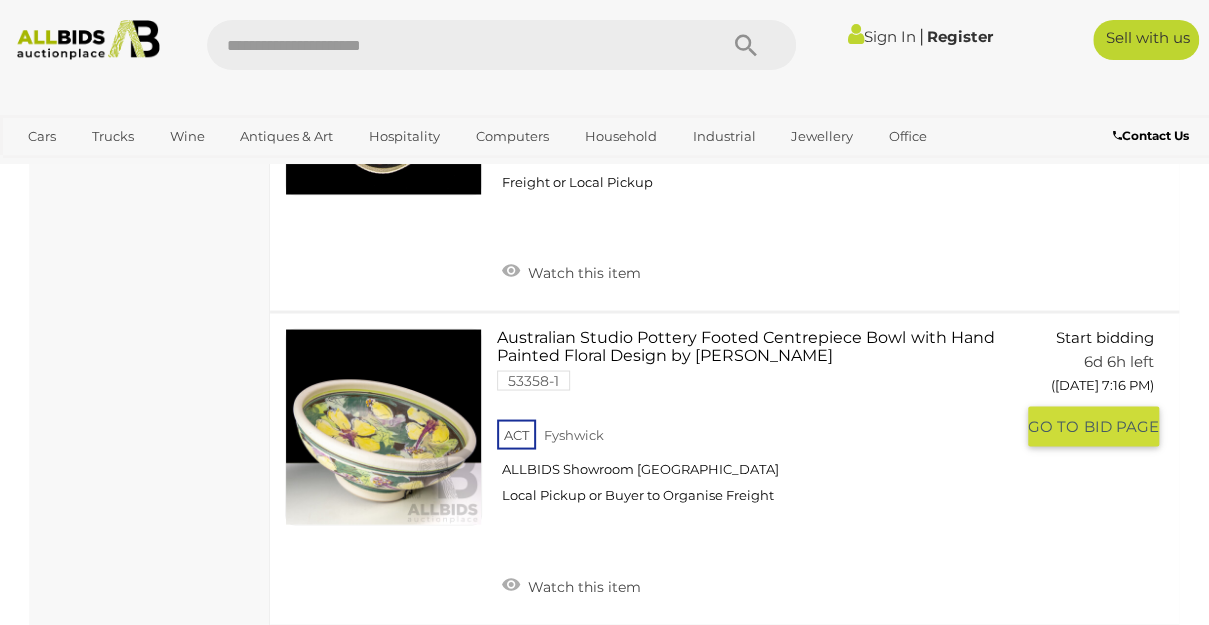 scroll, scrollTop: 12502, scrollLeft: 0, axis: vertical 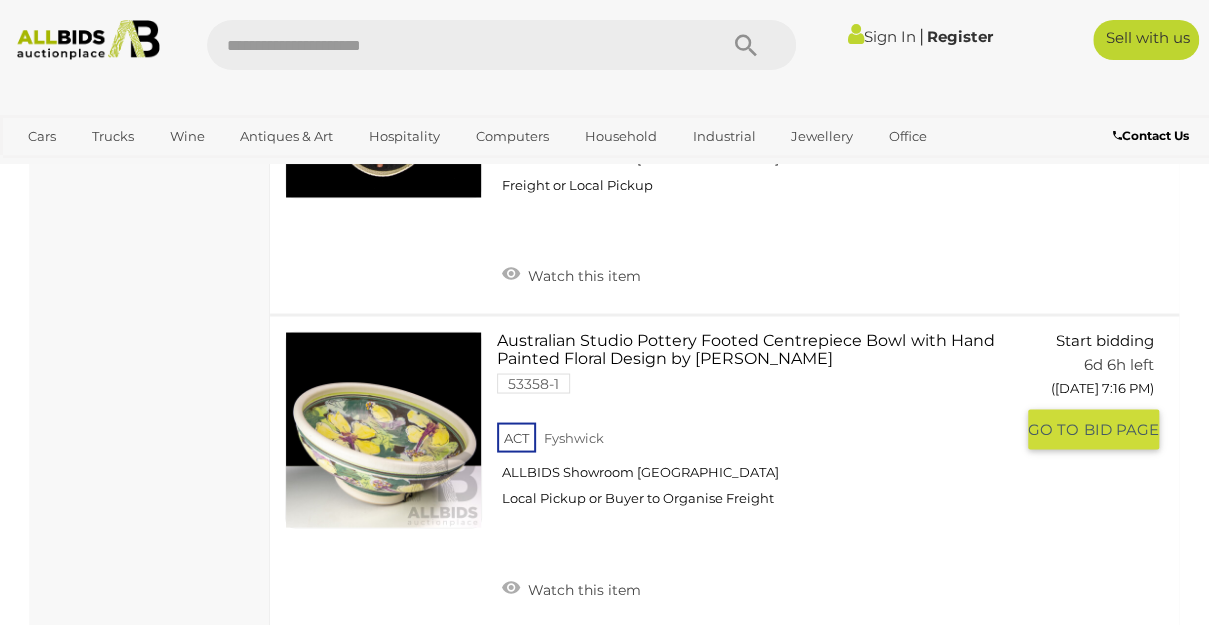 click on "Australian Studio Pottery Footed Centrepiece Bowl with Hand Painted Floral Design by Helen Taylor
53358-1
ACT
Fyshwick ALLBIDS Showroom Fyshwick" at bounding box center (762, 426) 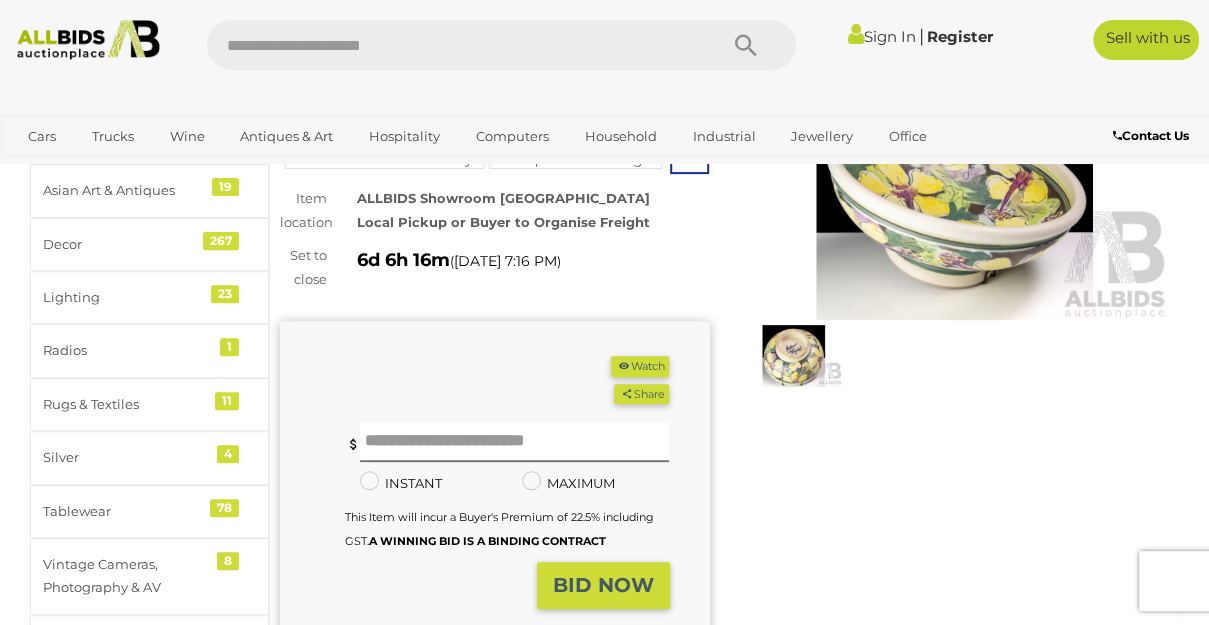 scroll, scrollTop: 66, scrollLeft: 0, axis: vertical 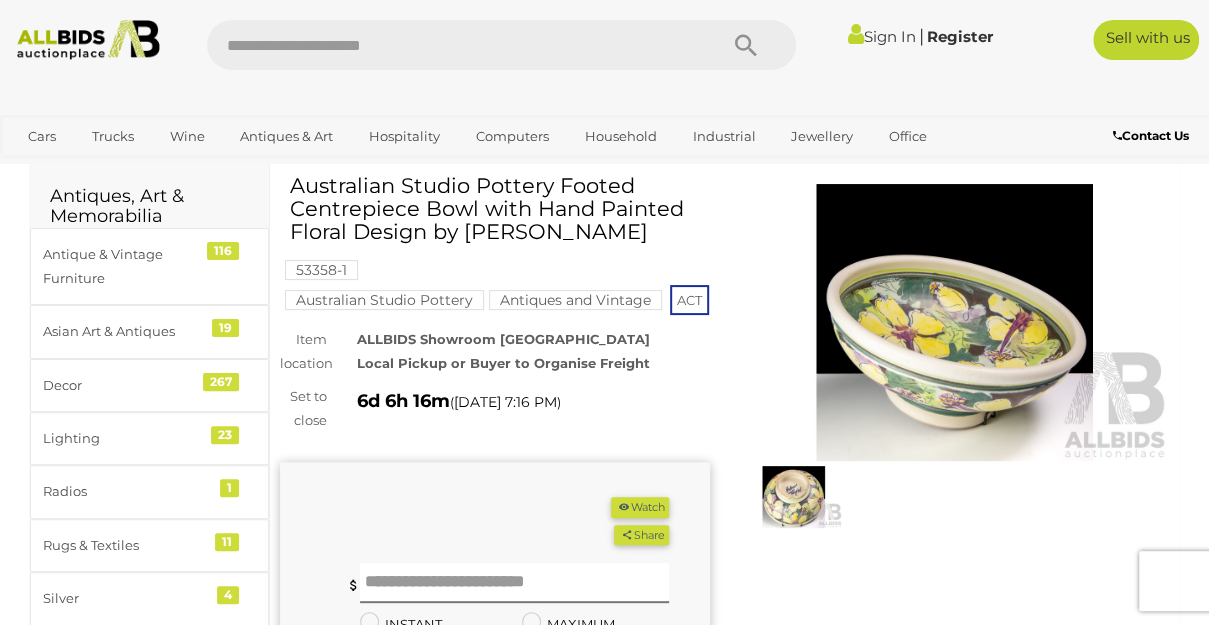click at bounding box center [955, 322] 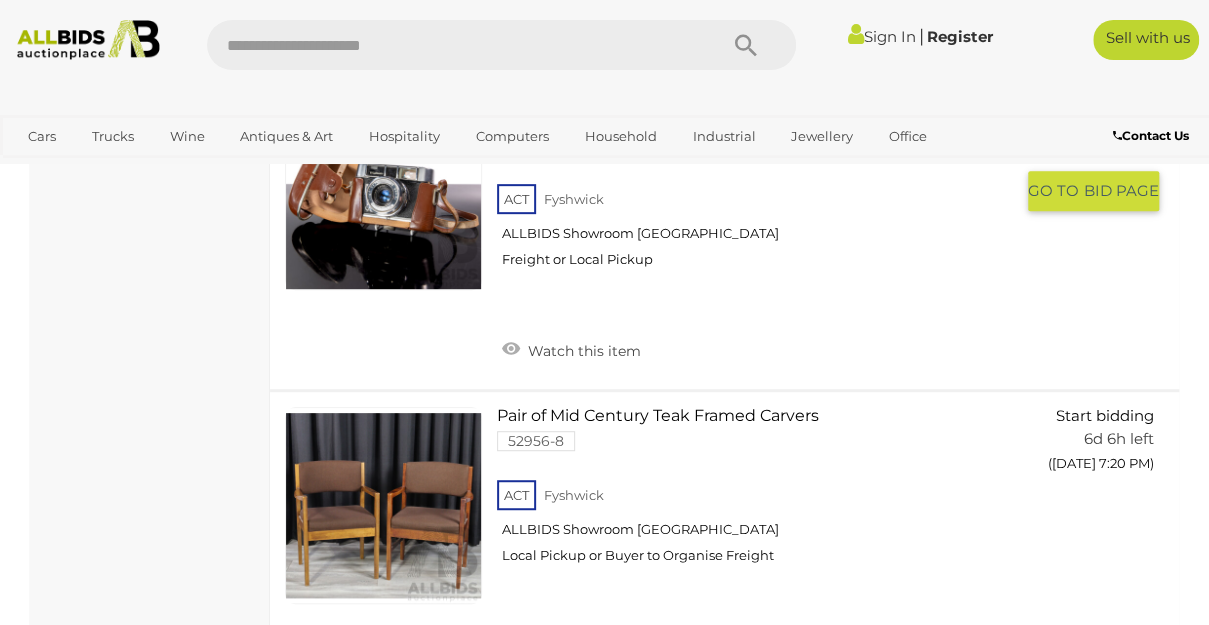 scroll, scrollTop: 15196, scrollLeft: 0, axis: vertical 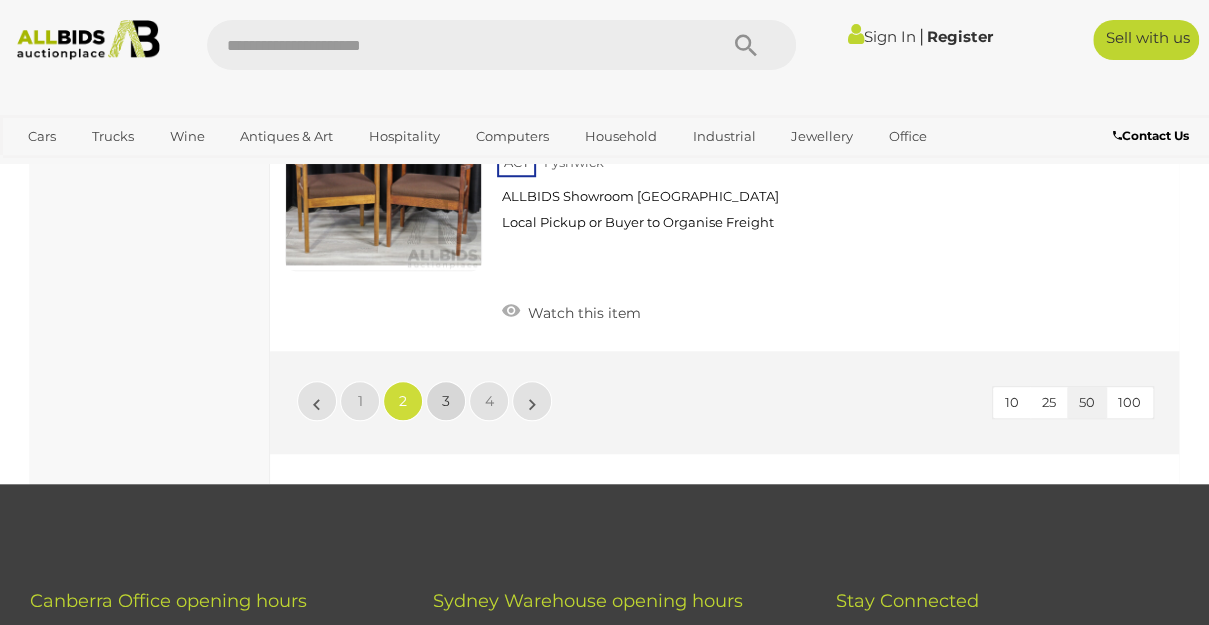 click on "3" at bounding box center (446, 401) 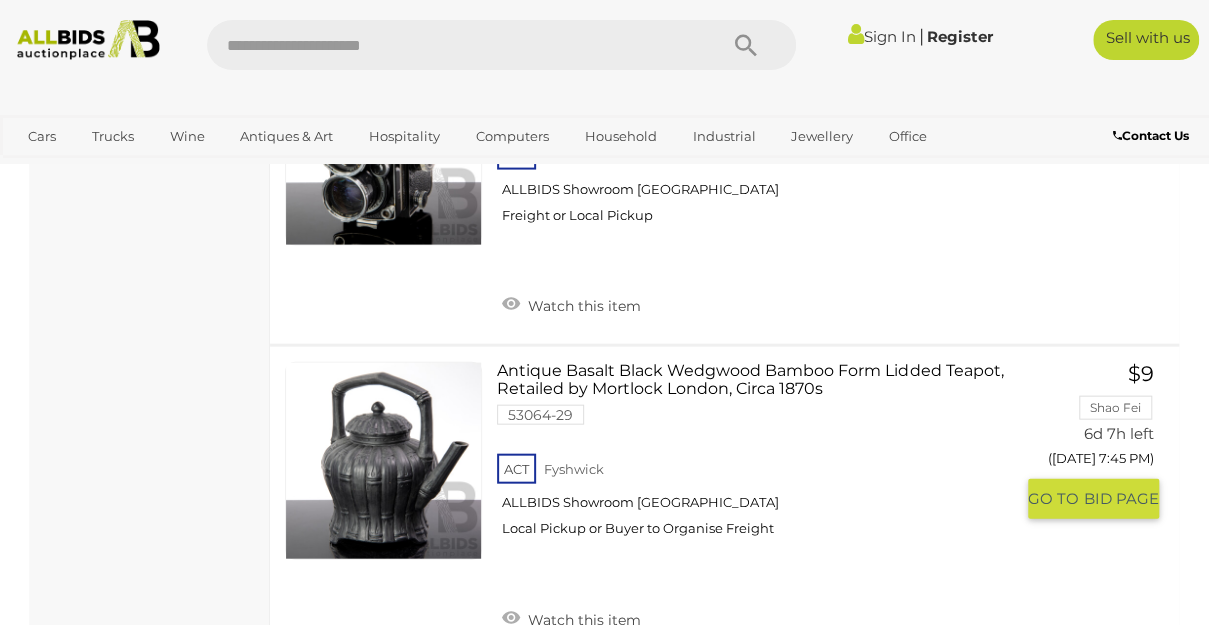 scroll, scrollTop: 12836, scrollLeft: 0, axis: vertical 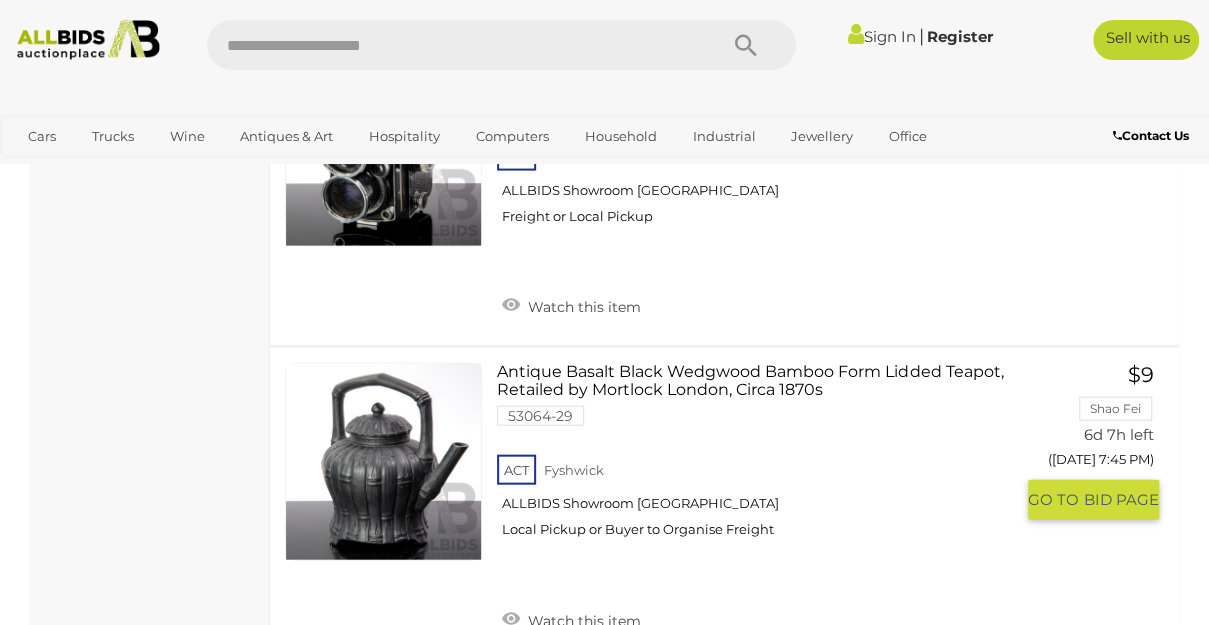 click on "Antique Basalt Black Wedgwood Bamboo Form Lidded Teapot, Retailed by Mortlock London, Circa 1870s
53064-29
ACT
Fyshwick ALLBIDS Showroom Fyshwick" at bounding box center [762, 458] 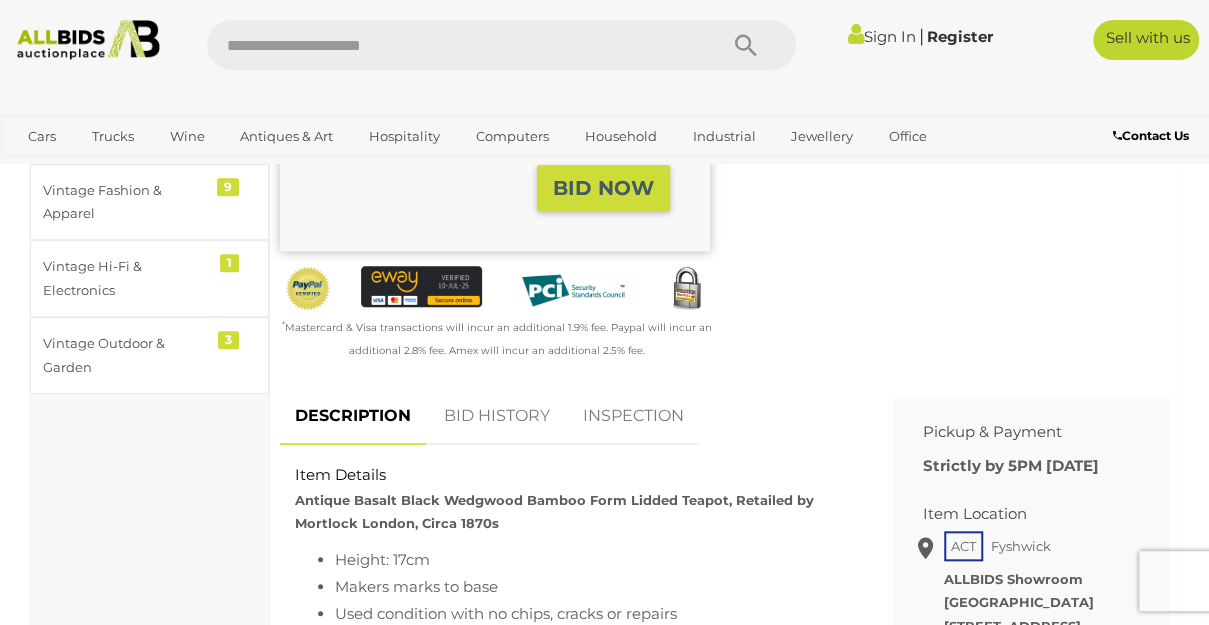 scroll, scrollTop: 666, scrollLeft: 0, axis: vertical 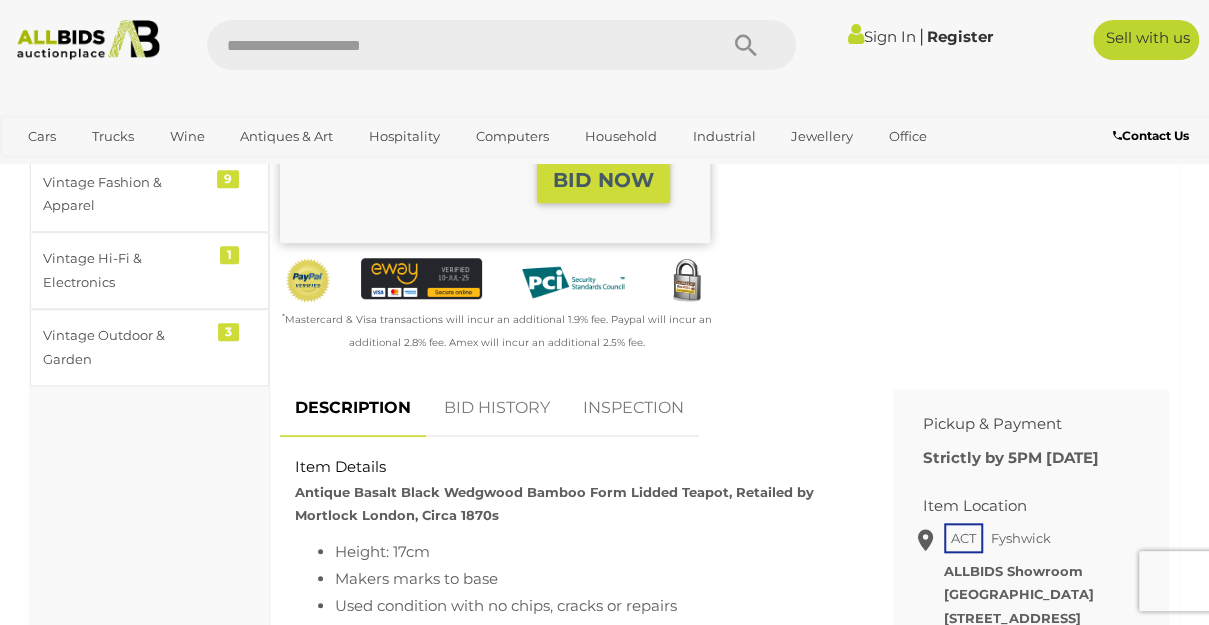 click on "BID HISTORY" at bounding box center (497, 408) 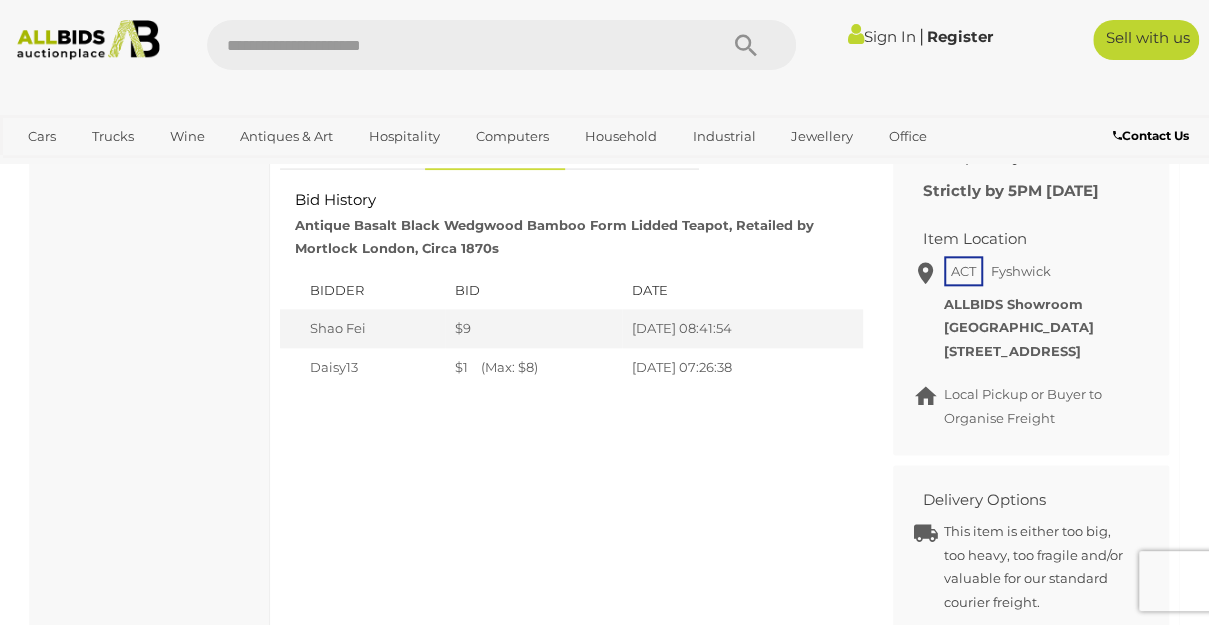 scroll, scrollTop: 800, scrollLeft: 0, axis: vertical 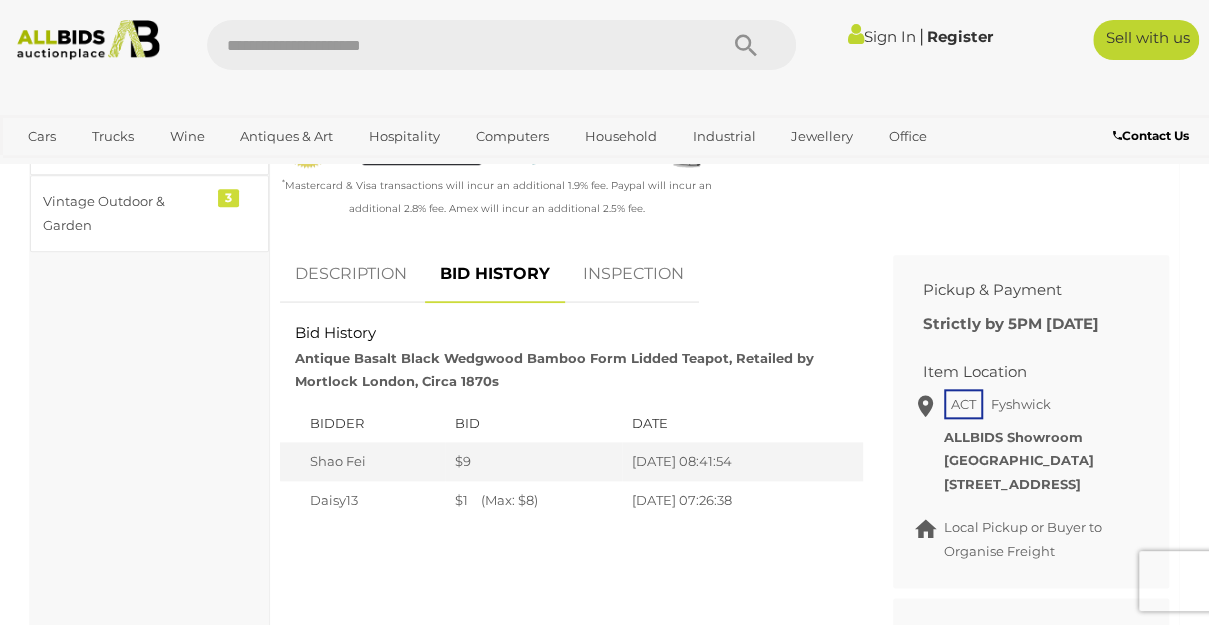 click on "DESCRIPTION" at bounding box center (351, 274) 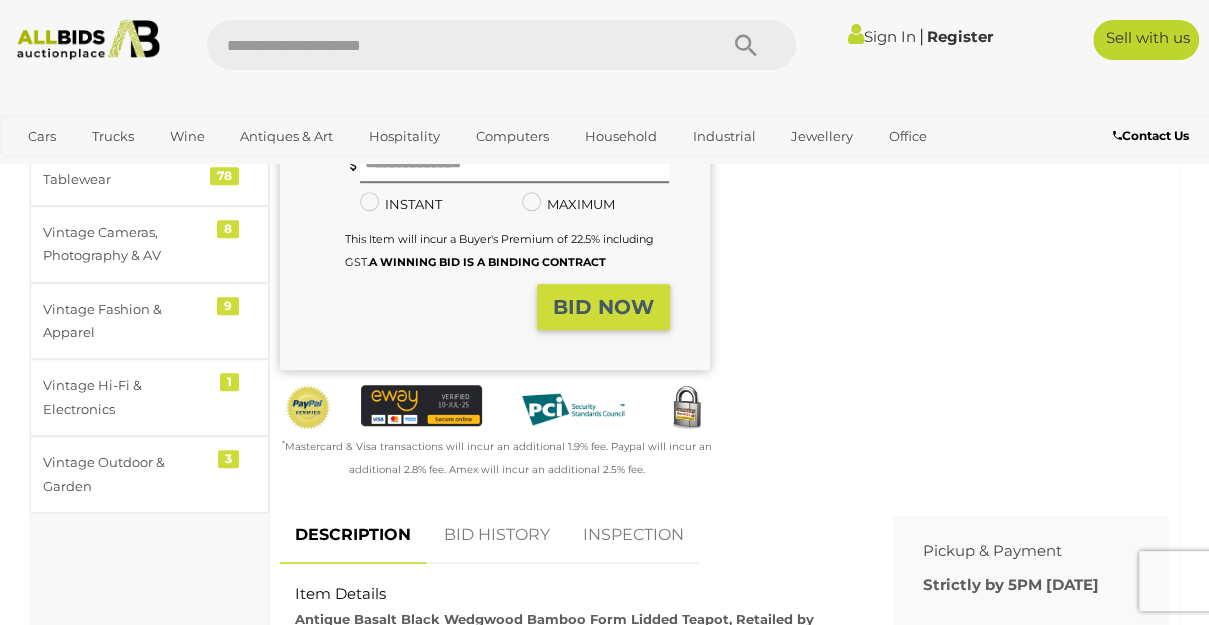 scroll, scrollTop: 466, scrollLeft: 0, axis: vertical 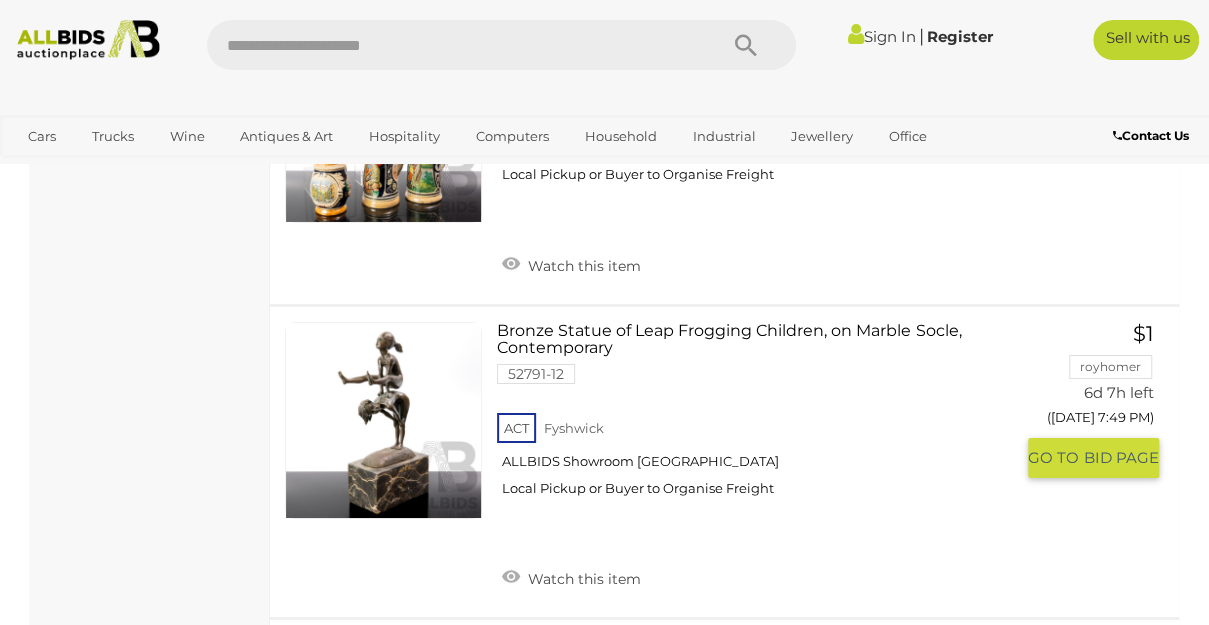 click on "Bronze Statue of Leap Frogging Children, on Marble Socle, Contemporary
52791-12
ACT
Fyshwick" at bounding box center (762, 417) 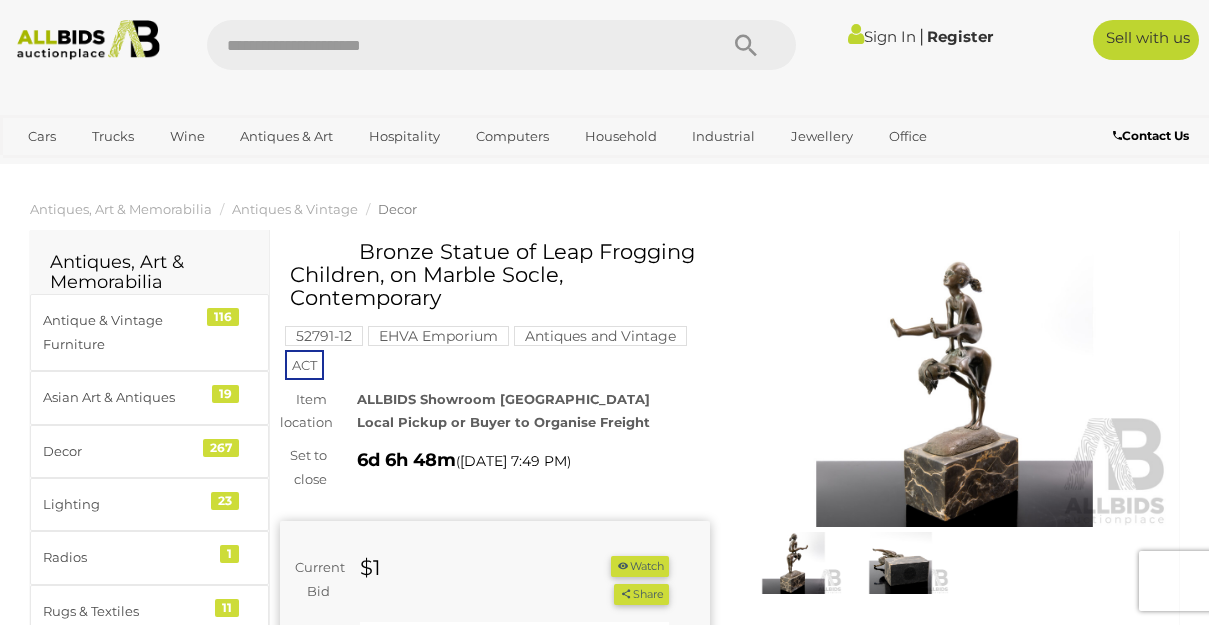 scroll, scrollTop: 0, scrollLeft: 0, axis: both 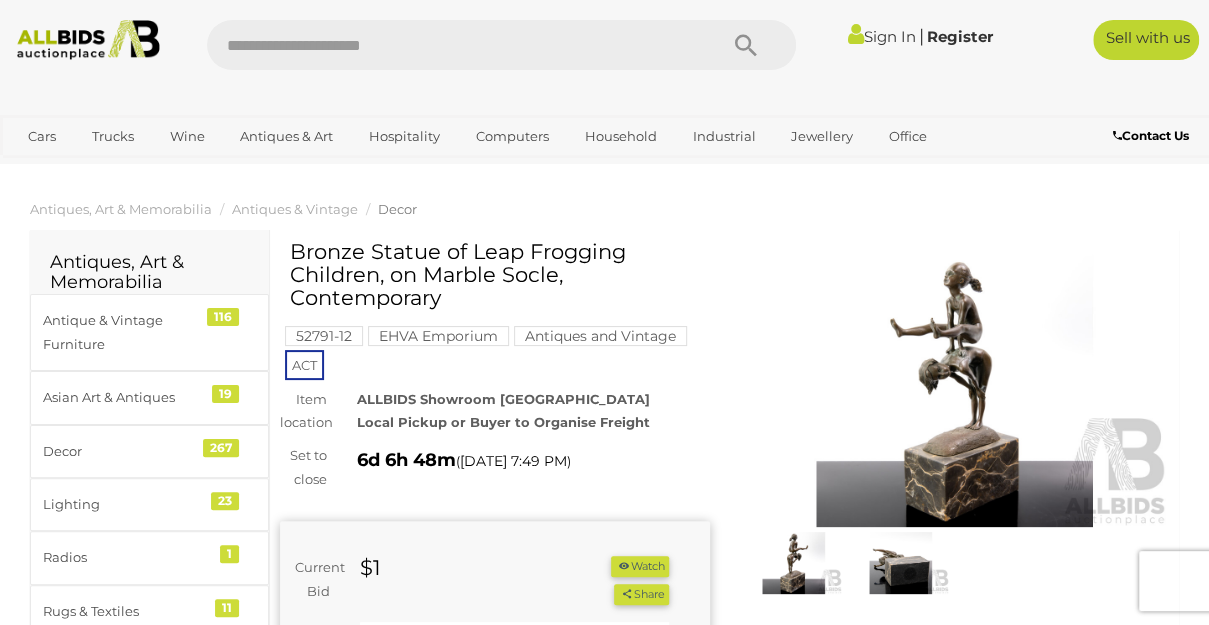 click at bounding box center (955, 388) 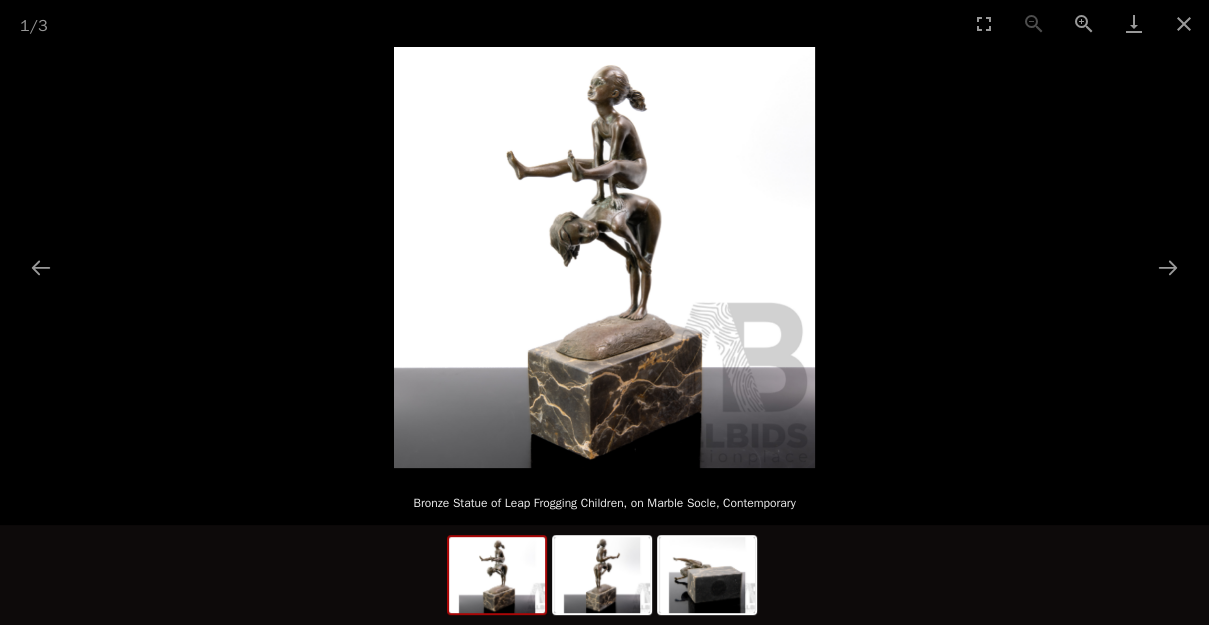 scroll, scrollTop: 0, scrollLeft: 0, axis: both 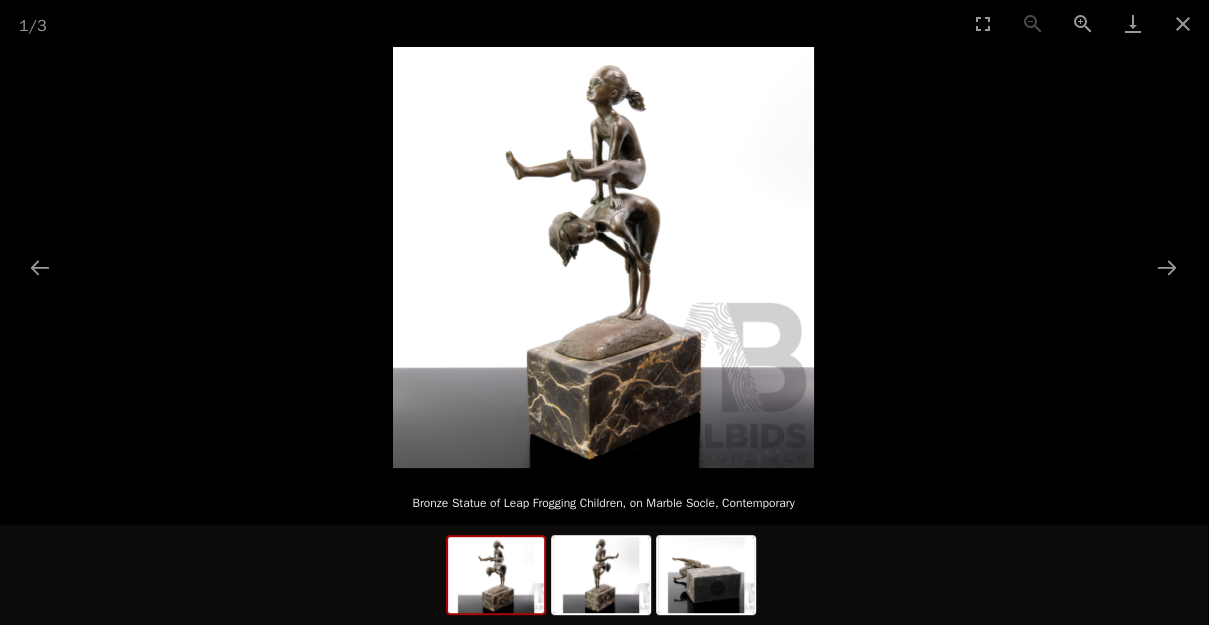 click at bounding box center [603, 257] 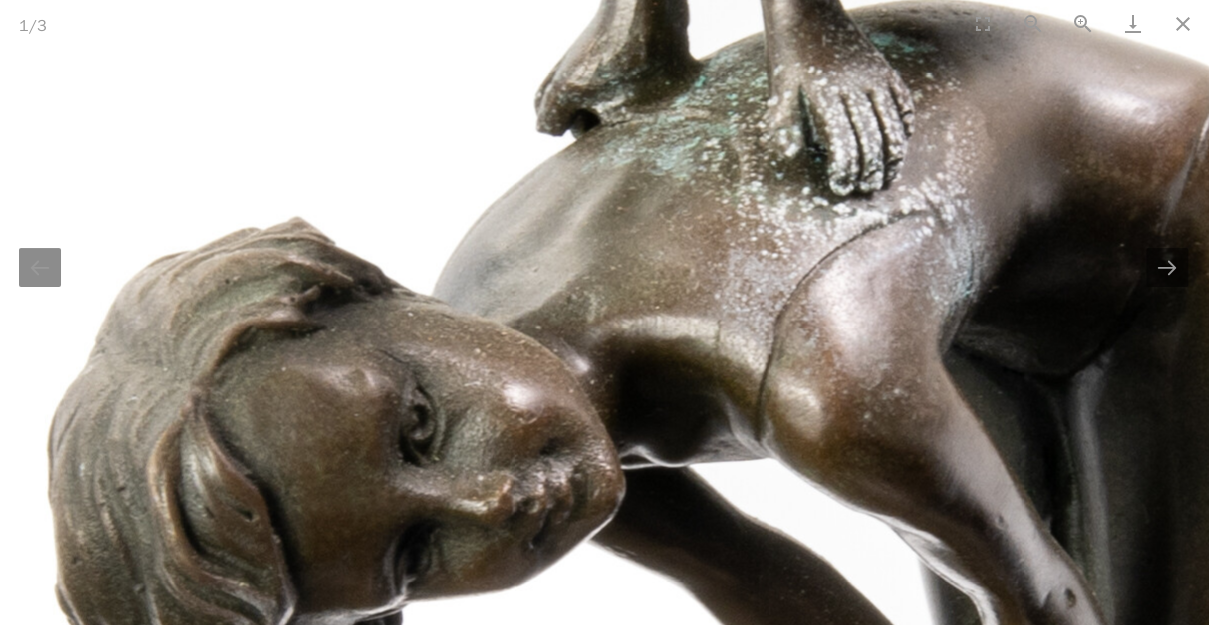 scroll, scrollTop: 0, scrollLeft: 2, axis: horizontal 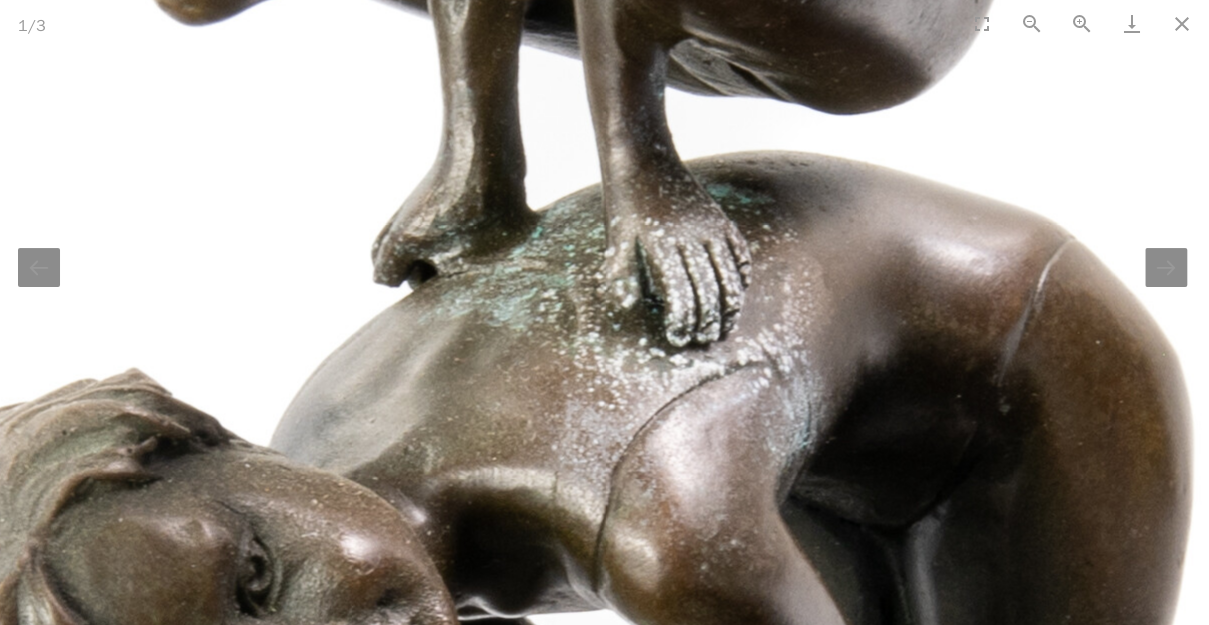 drag, startPoint x: 693, startPoint y: 252, endPoint x: 509, endPoint y: 440, distance: 263.05893 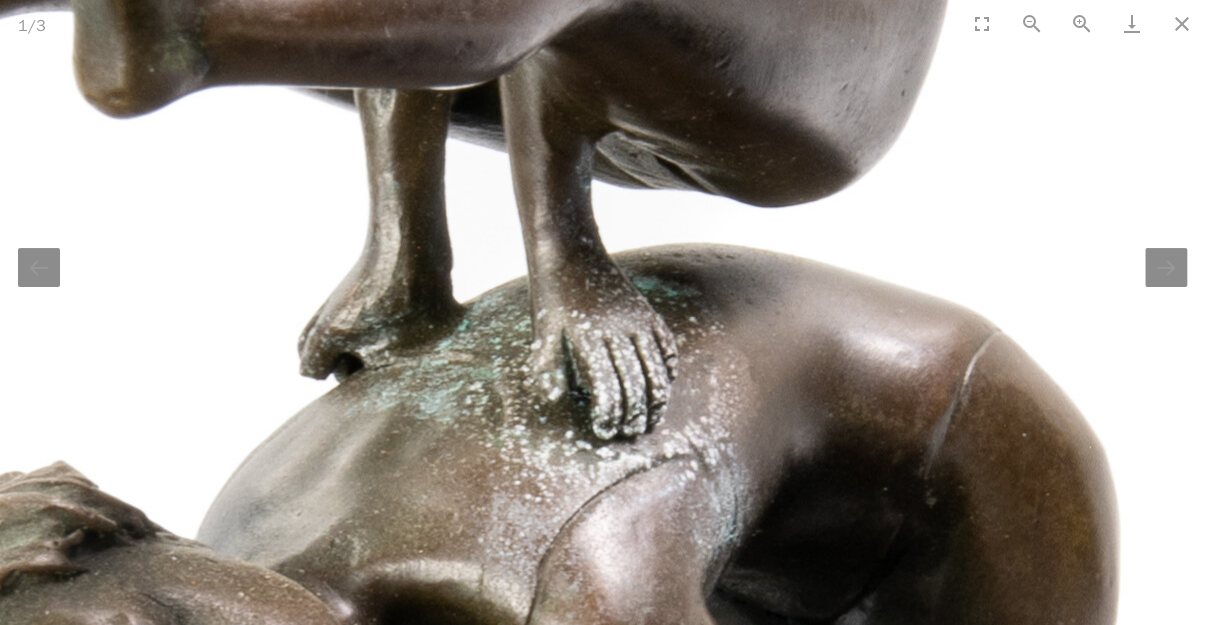 scroll, scrollTop: 0, scrollLeft: 2, axis: horizontal 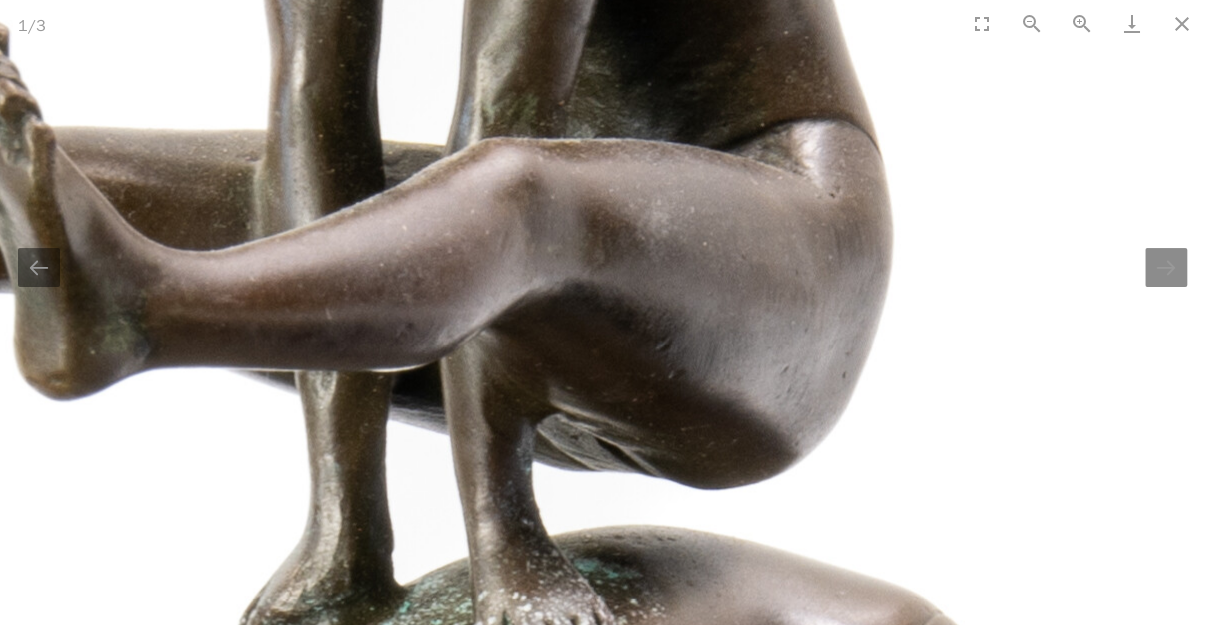 drag, startPoint x: 570, startPoint y: 170, endPoint x: 508, endPoint y: 488, distance: 323.98764 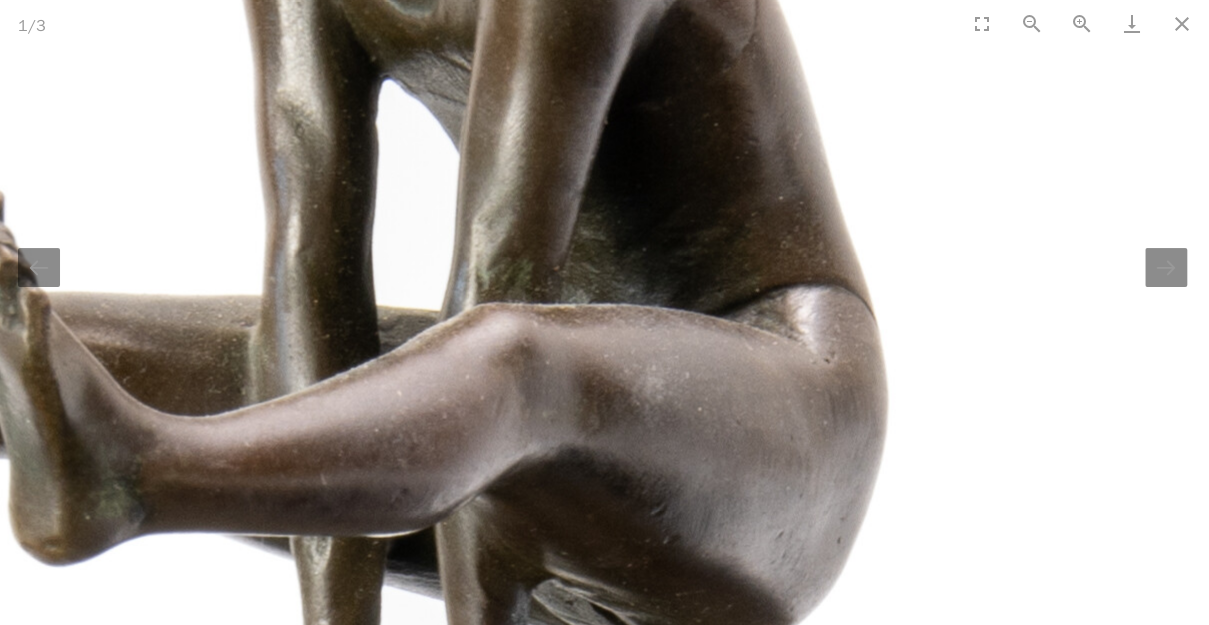 scroll, scrollTop: 0, scrollLeft: 3, axis: horizontal 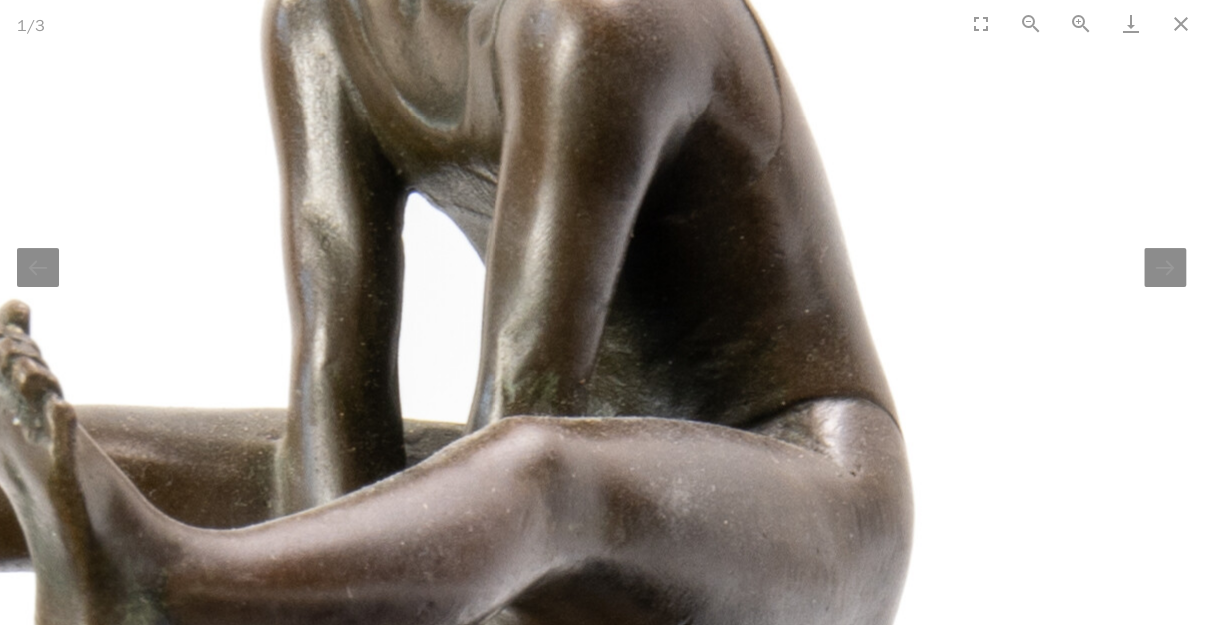 drag, startPoint x: 631, startPoint y: 286, endPoint x: 670, endPoint y: 561, distance: 277.75168 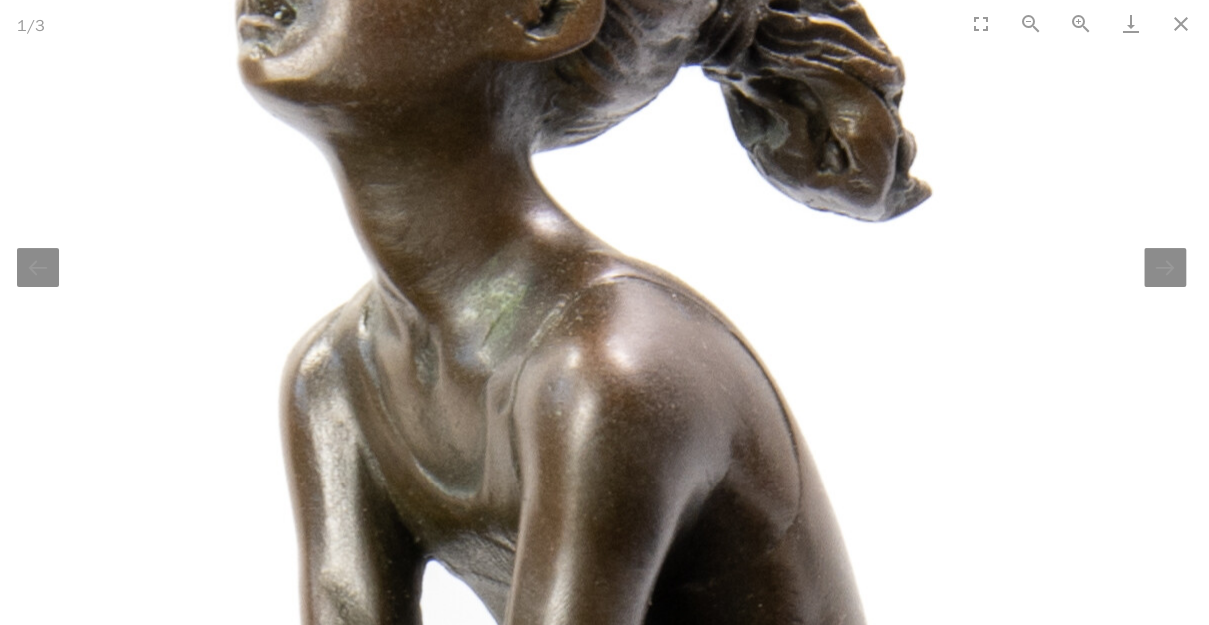 scroll, scrollTop: 0, scrollLeft: 3, axis: horizontal 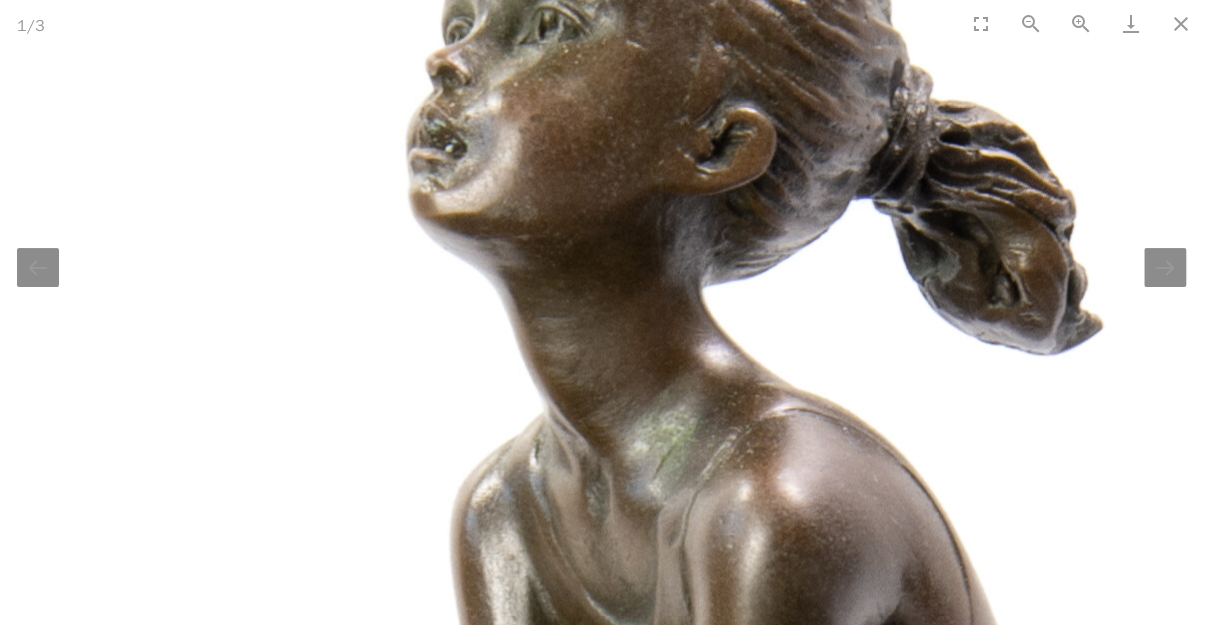 drag, startPoint x: 572, startPoint y: 405, endPoint x: 728, endPoint y: 650, distance: 290.44965 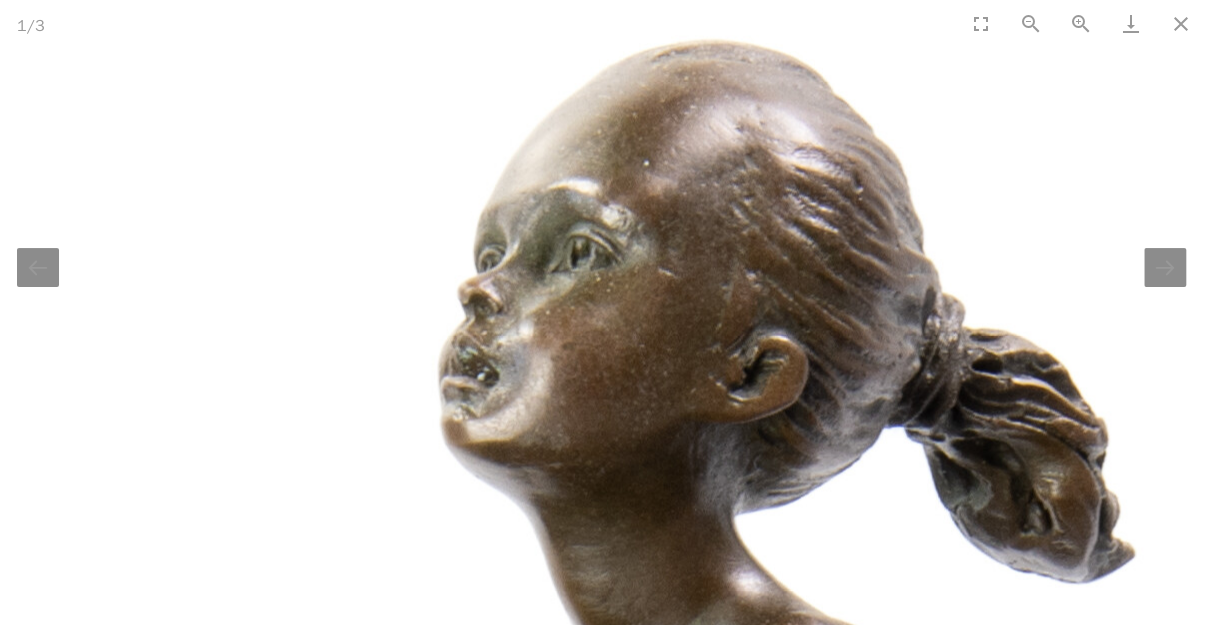 scroll, scrollTop: 0, scrollLeft: 3, axis: horizontal 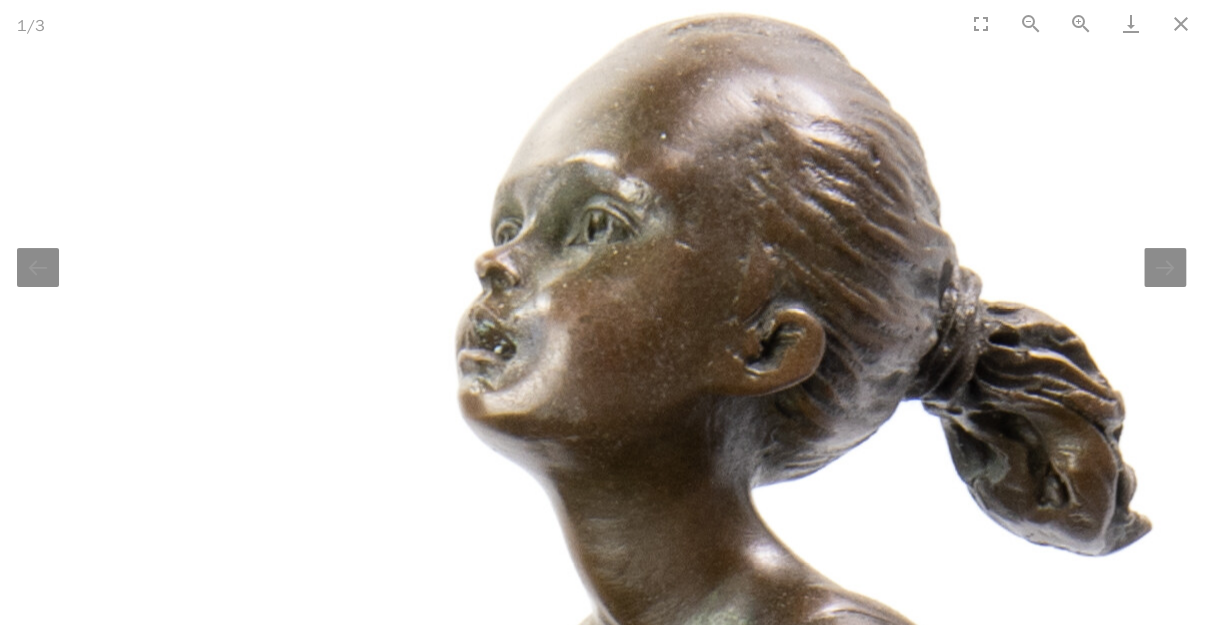 drag, startPoint x: 634, startPoint y: 481, endPoint x: 743, endPoint y: 250, distance: 255.42514 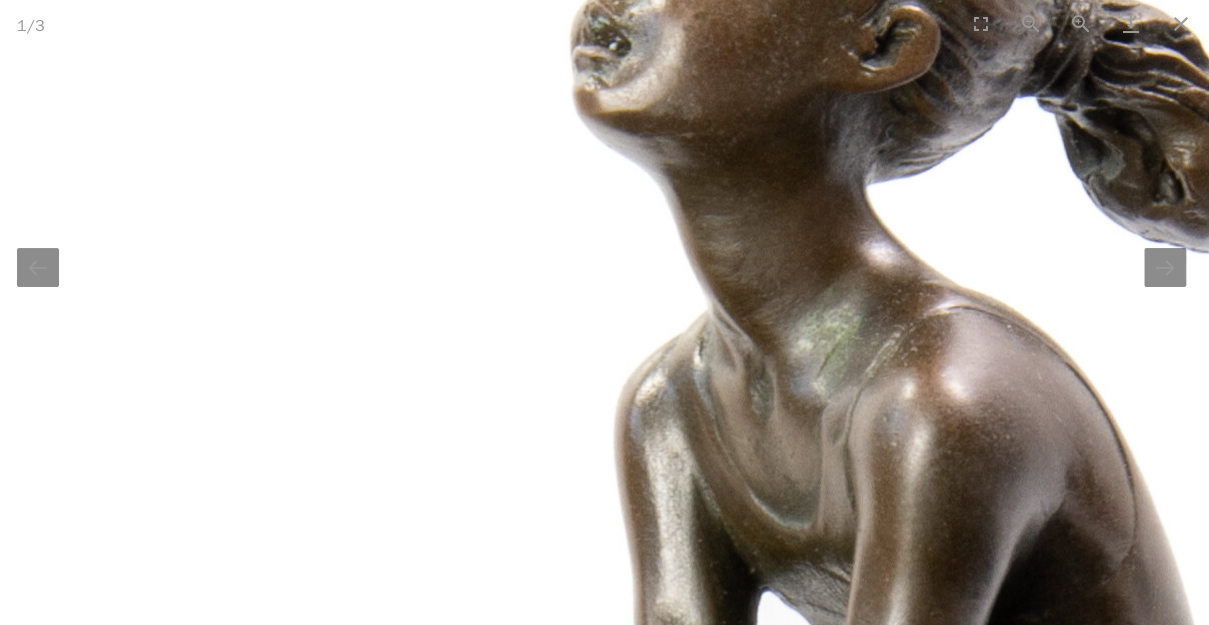 scroll, scrollTop: 0, scrollLeft: 3, axis: horizontal 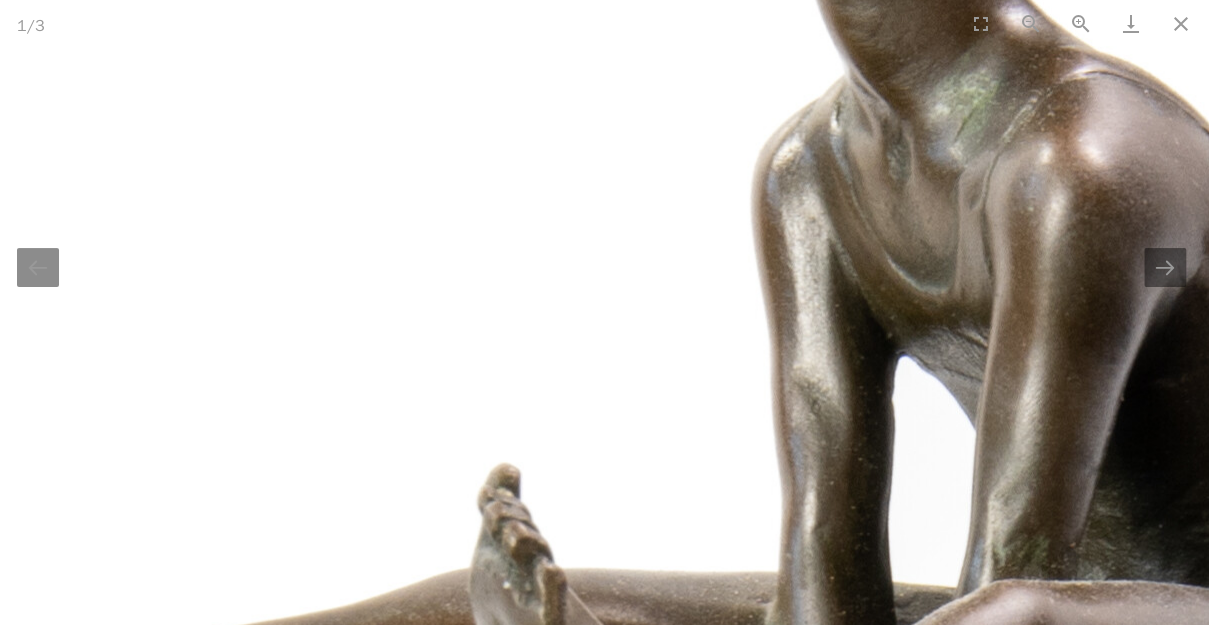 drag, startPoint x: 719, startPoint y: 538, endPoint x: 867, endPoint y: 218, distance: 352.56772 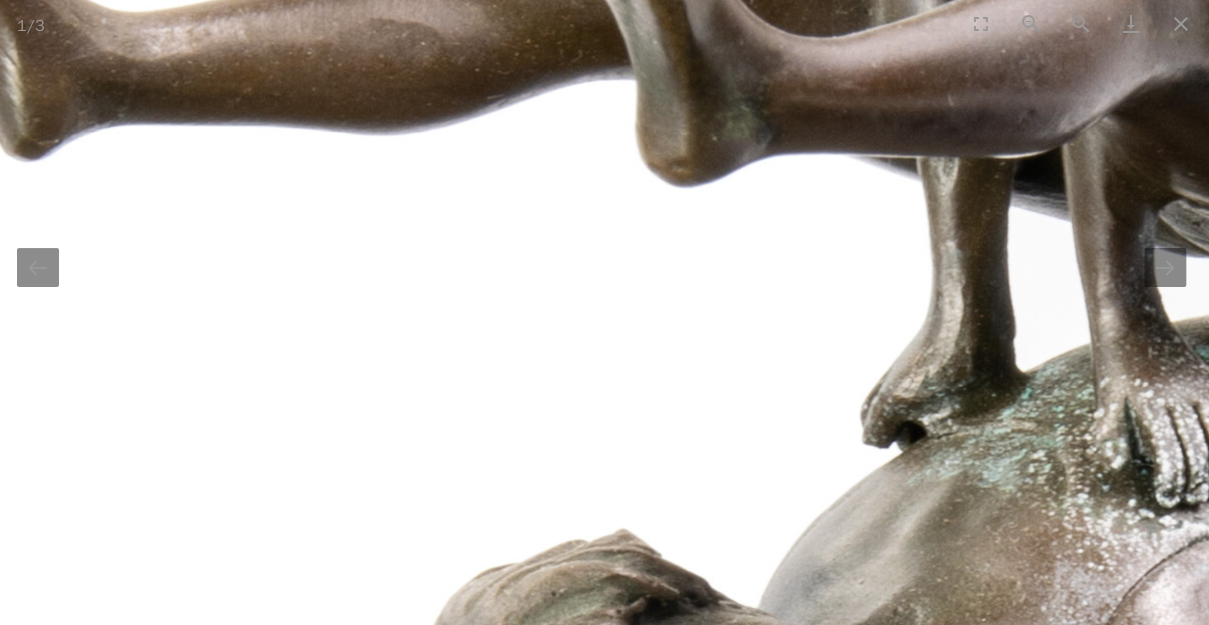 scroll, scrollTop: 0, scrollLeft: 3, axis: horizontal 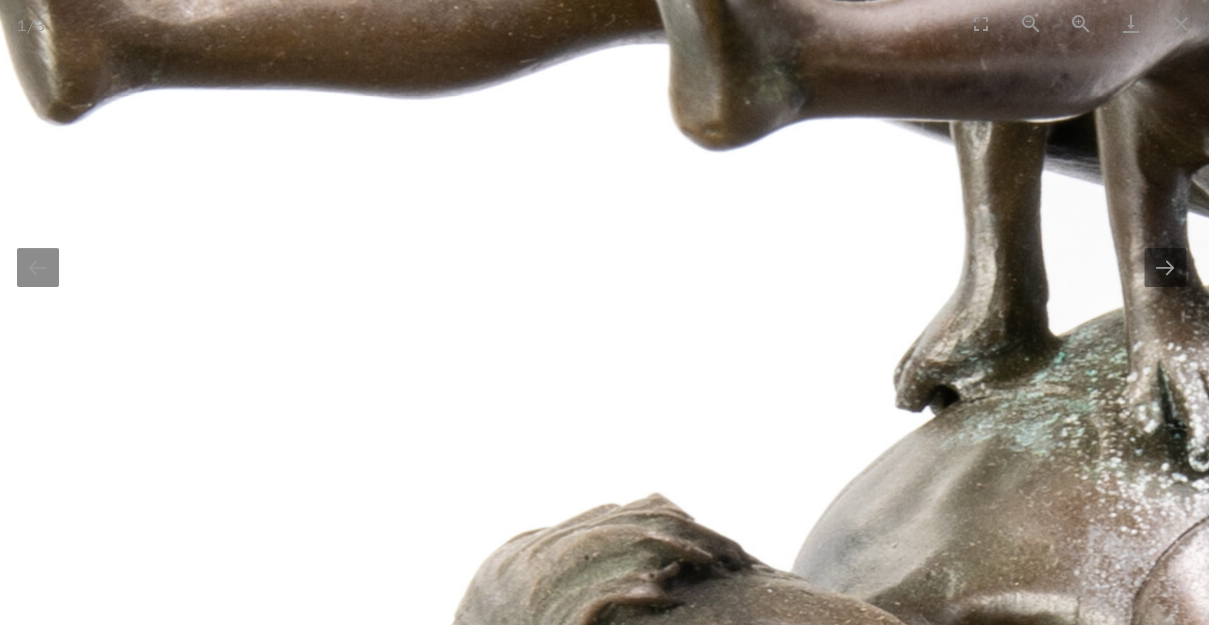 drag, startPoint x: 797, startPoint y: 495, endPoint x: 974, endPoint y: 272, distance: 284.70688 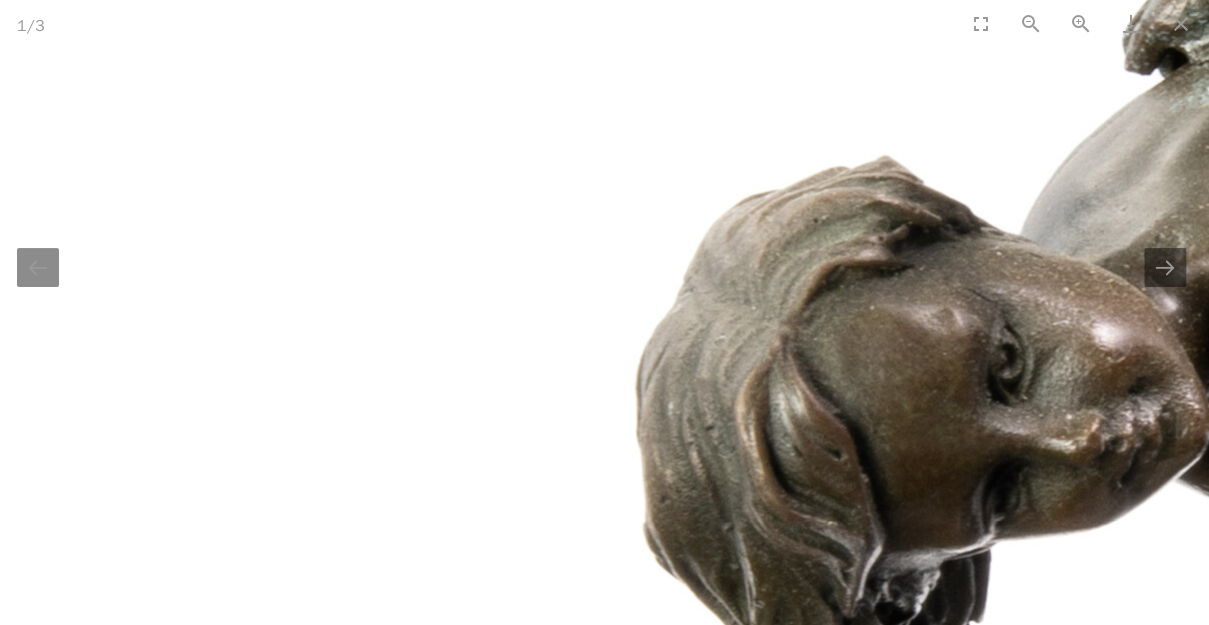 scroll, scrollTop: 0, scrollLeft: 3, axis: horizontal 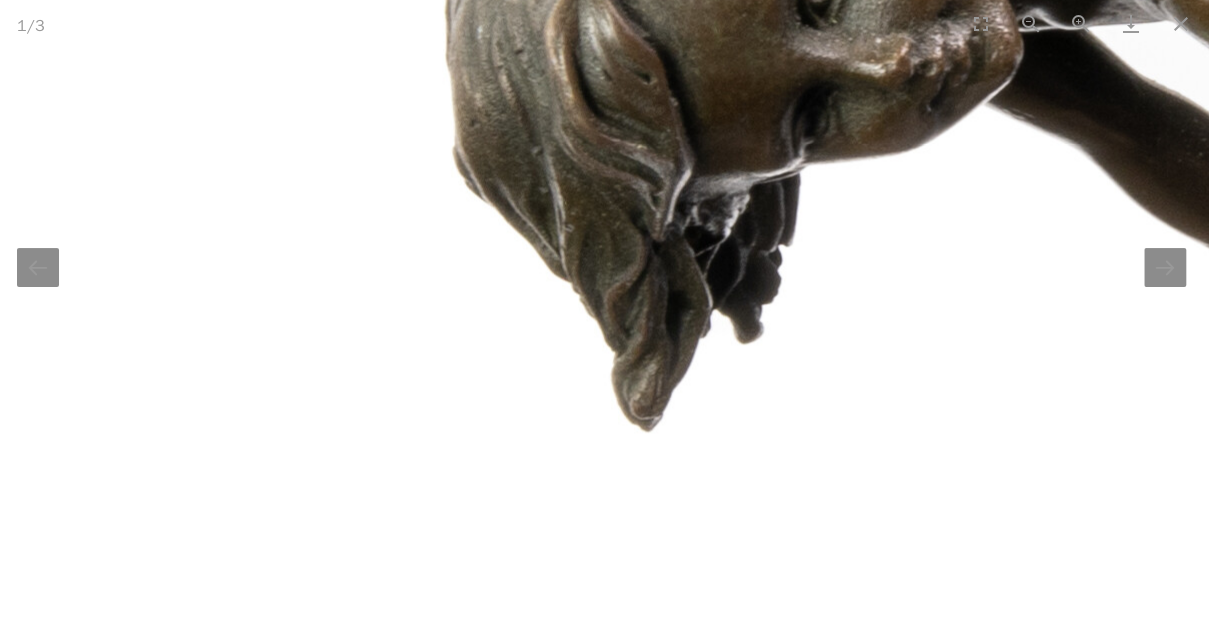 drag, startPoint x: 899, startPoint y: 206, endPoint x: 449, endPoint y: 228, distance: 450.53745 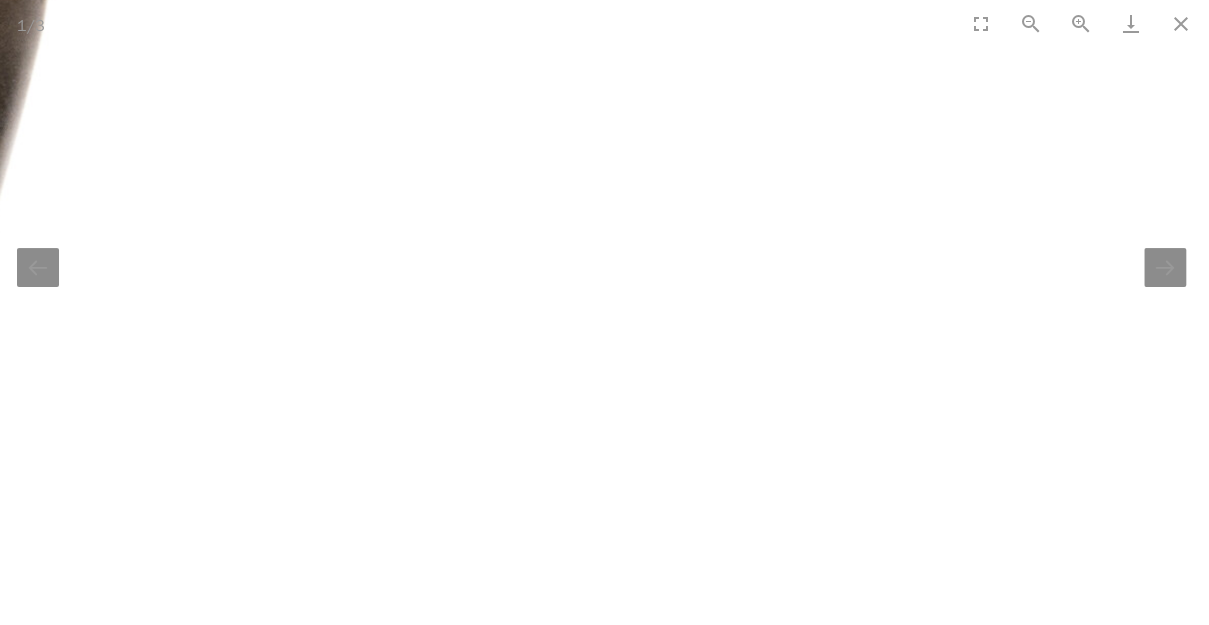 scroll, scrollTop: 0, scrollLeft: 3, axis: horizontal 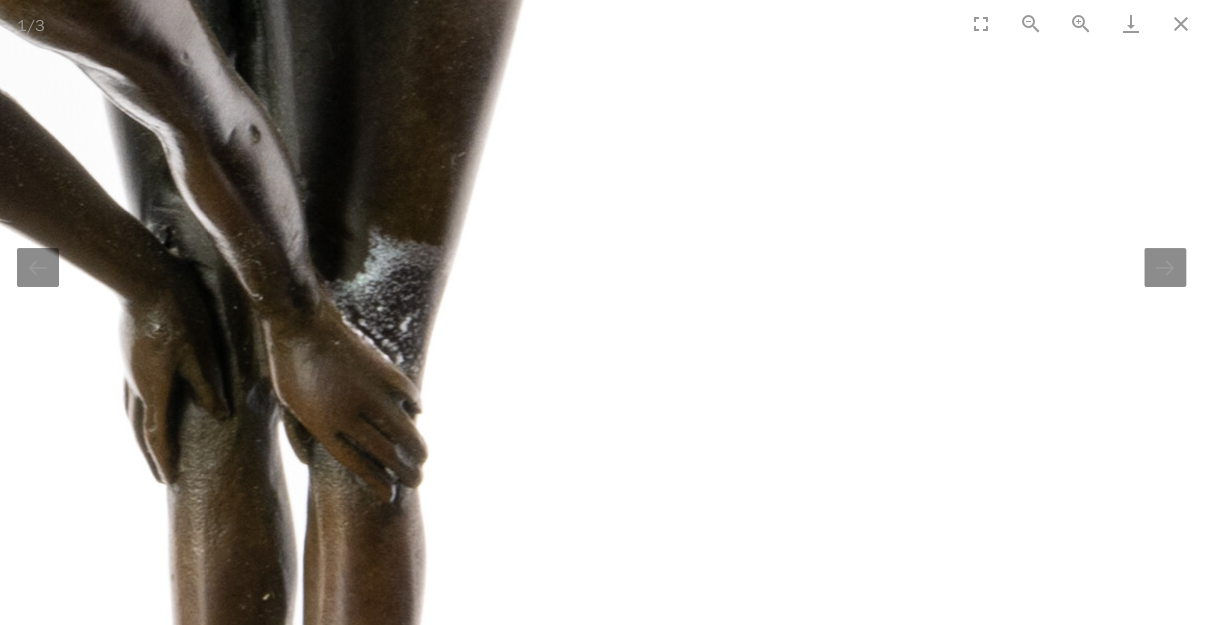 drag, startPoint x: 306, startPoint y: 235, endPoint x: 790, endPoint y: 186, distance: 486.47406 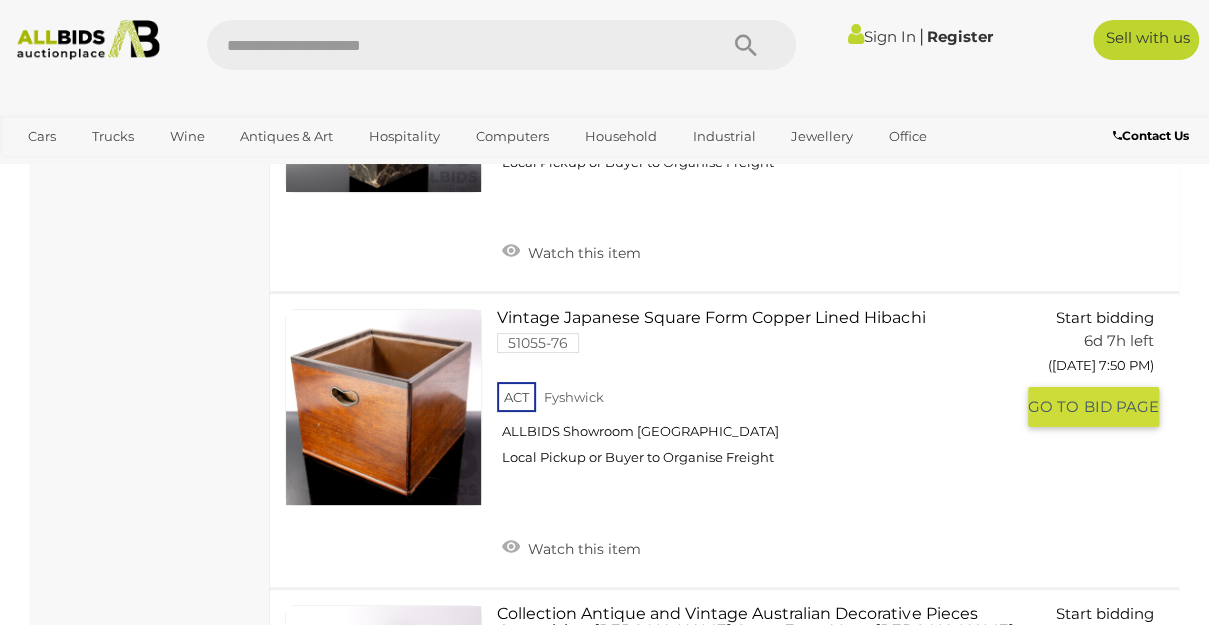 scroll, scrollTop: 14446, scrollLeft: 0, axis: vertical 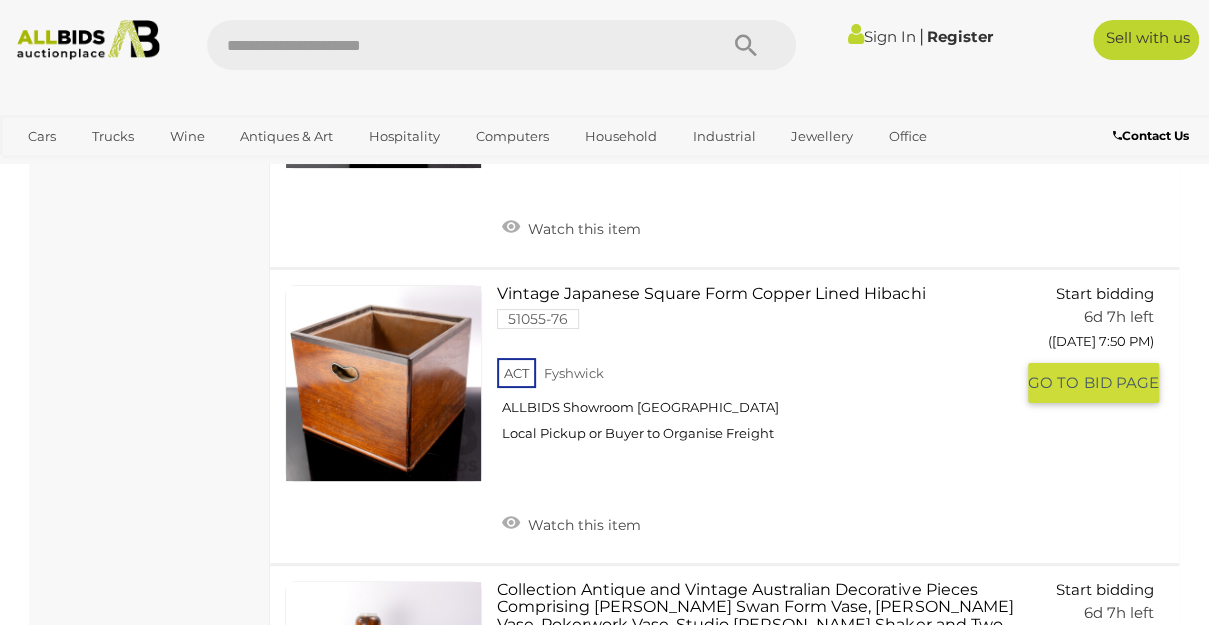 click on "Vintage Japanese Square Form Copper Lined Hibachi
51055-76
ACT
[GEOGRAPHIC_DATA]" at bounding box center (762, 371) 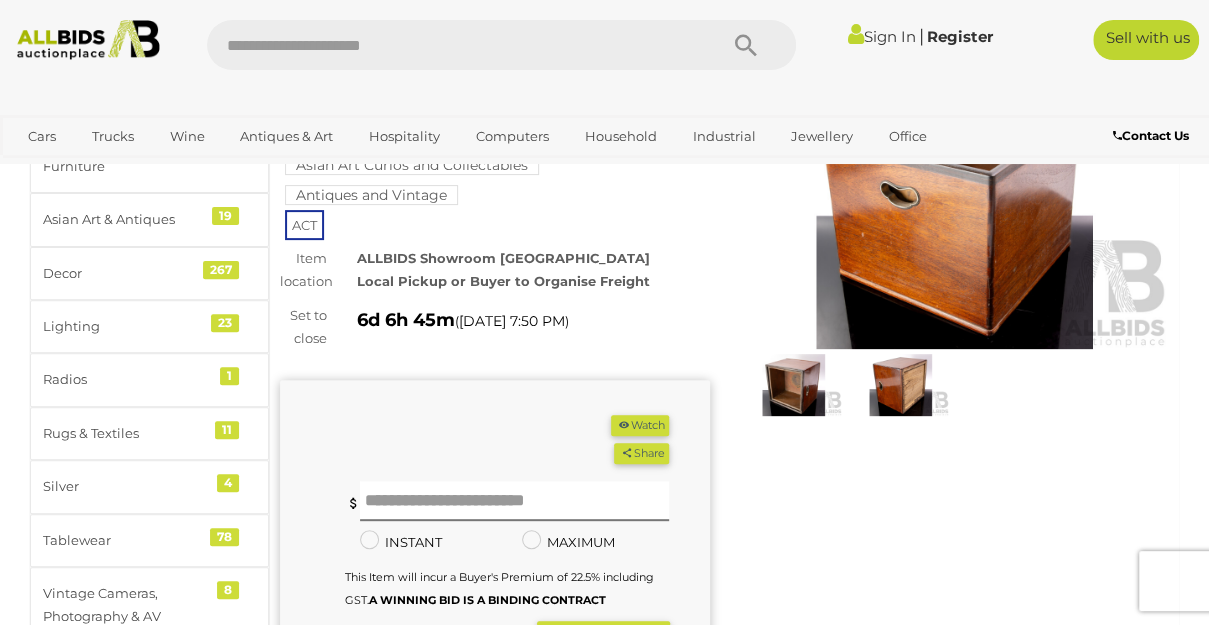scroll, scrollTop: 66, scrollLeft: 0, axis: vertical 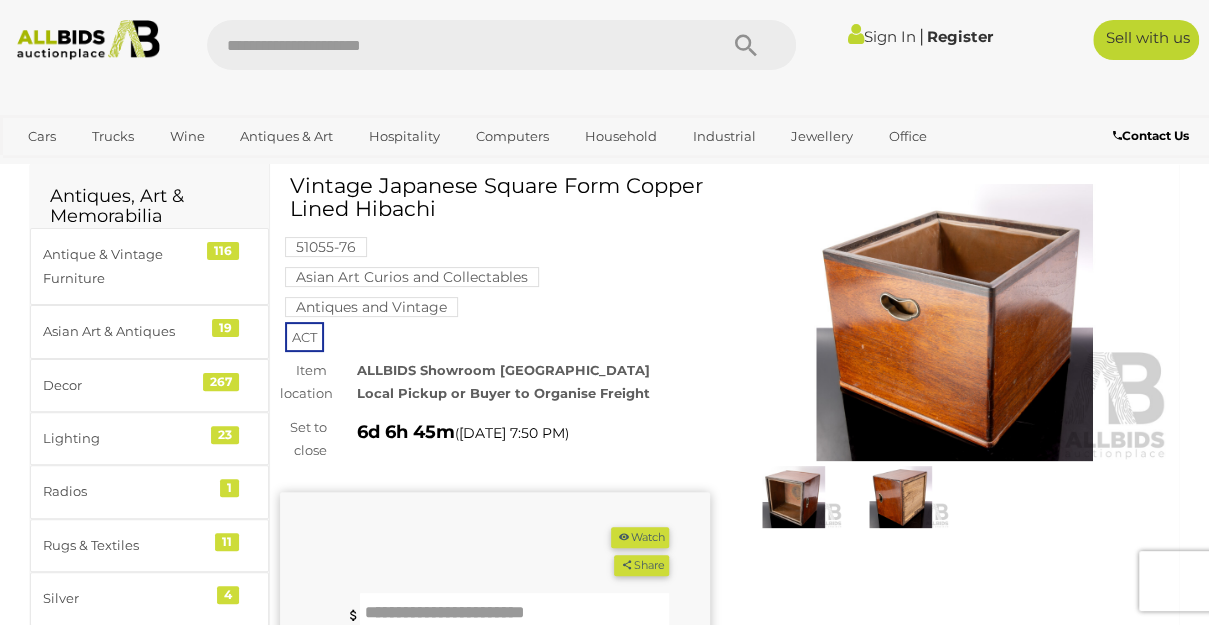 click at bounding box center [900, 497] 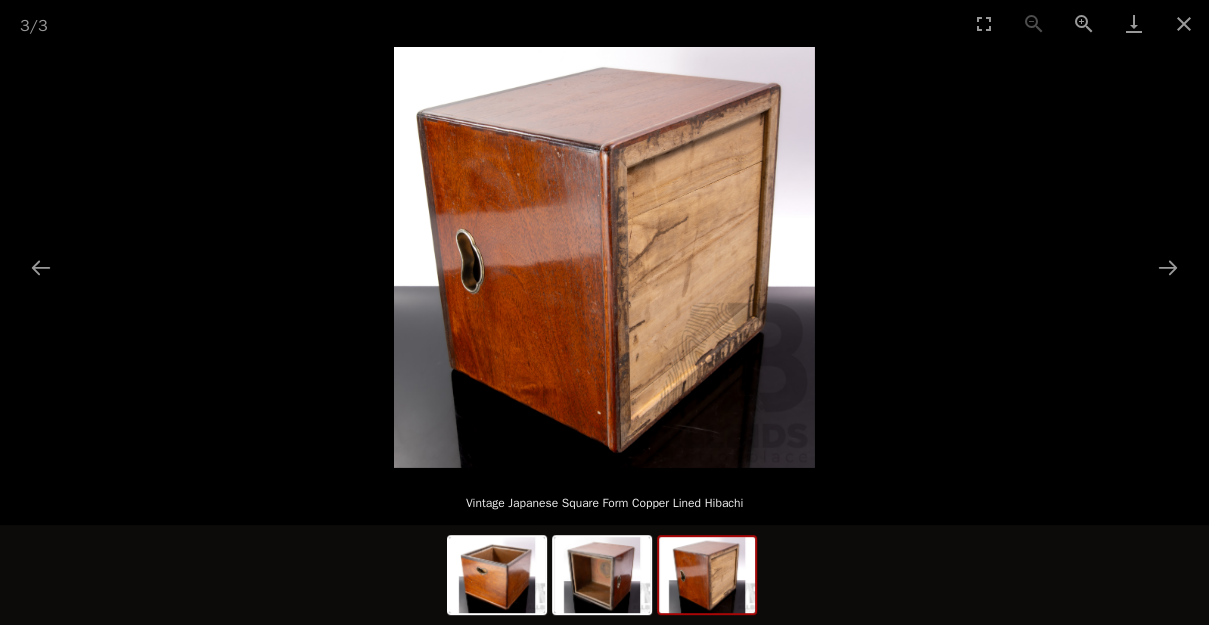 click at bounding box center [707, 575] 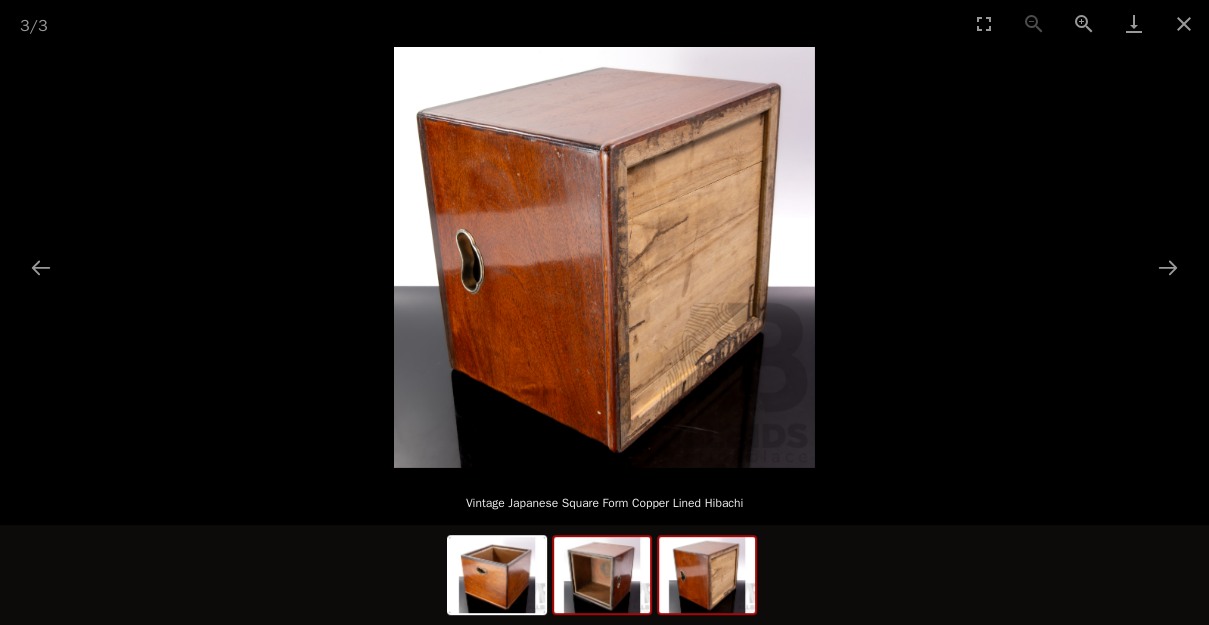 click at bounding box center [602, 575] 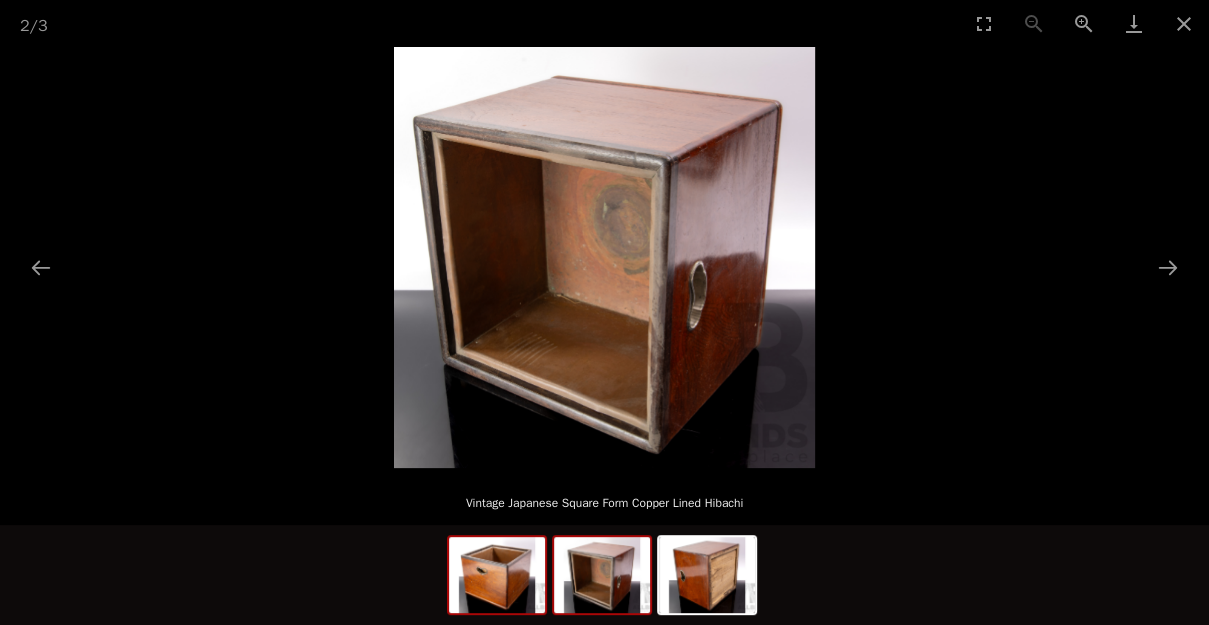 click at bounding box center (497, 575) 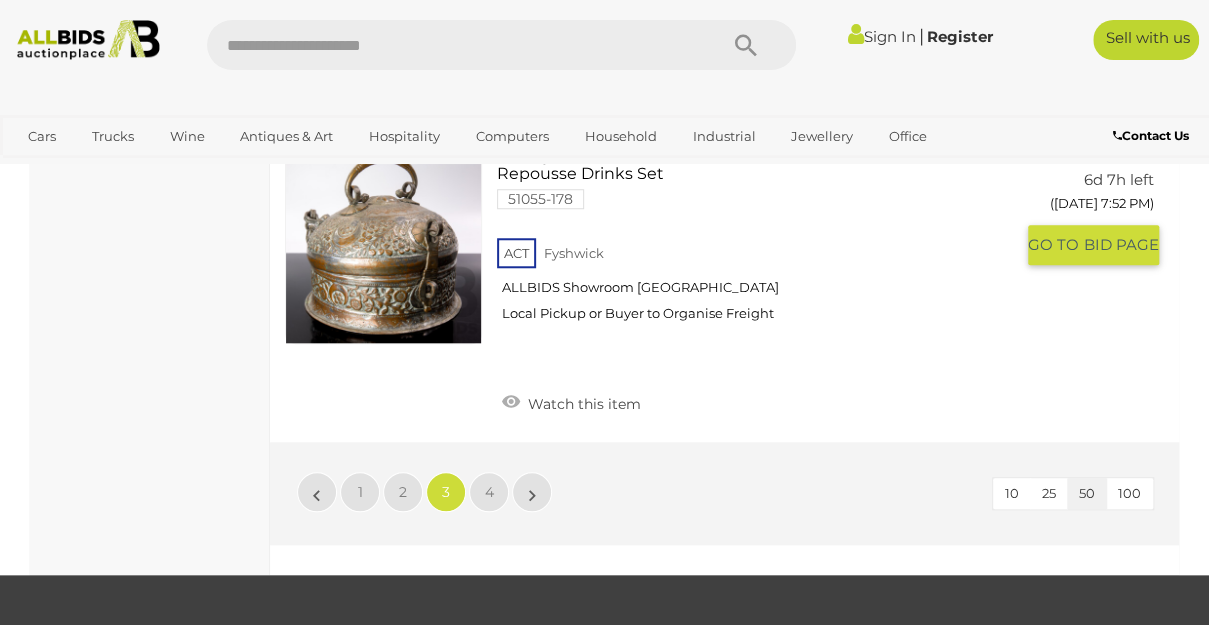scroll, scrollTop: 15226, scrollLeft: 0, axis: vertical 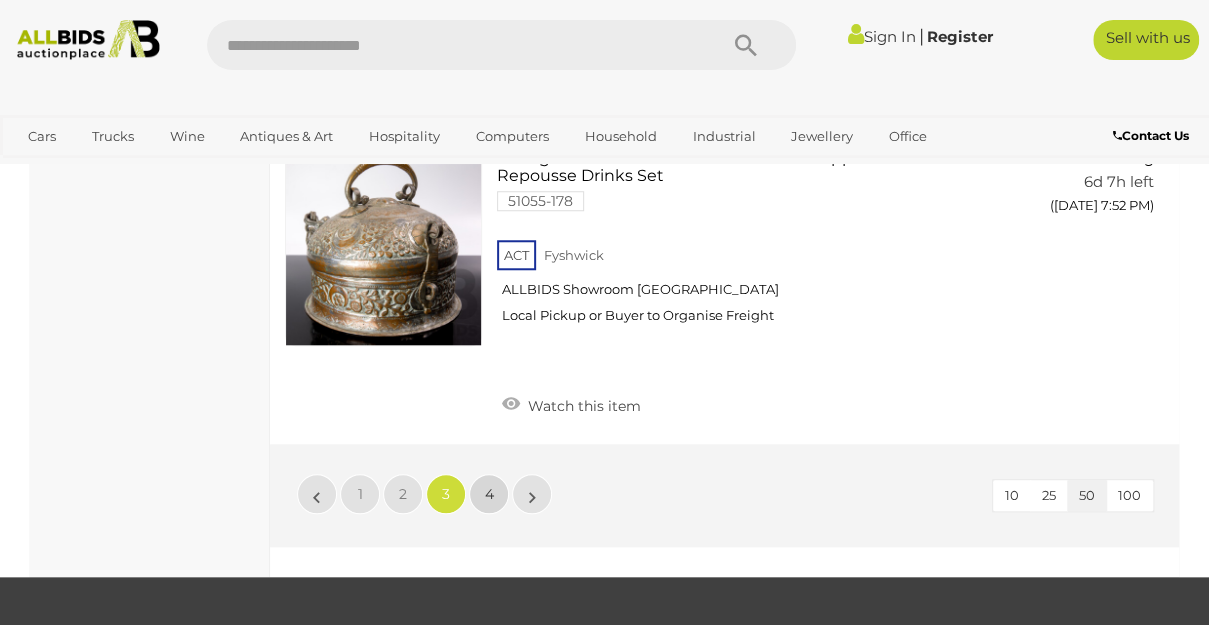 click on "4" at bounding box center [489, 494] 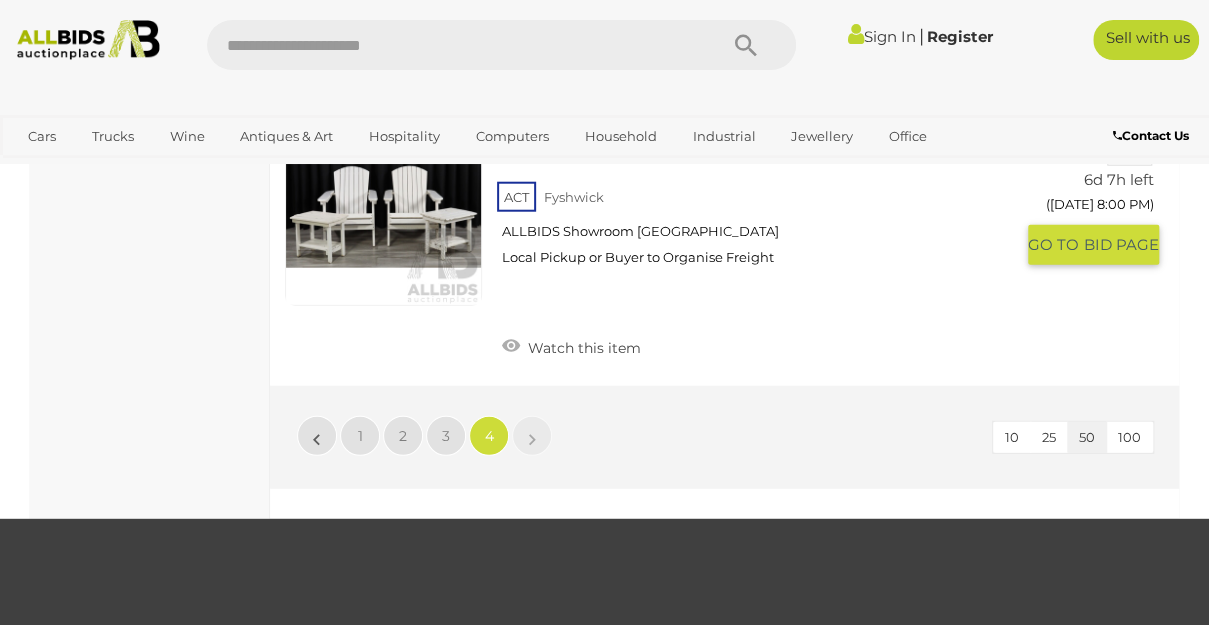 scroll, scrollTop: 2169, scrollLeft: 0, axis: vertical 